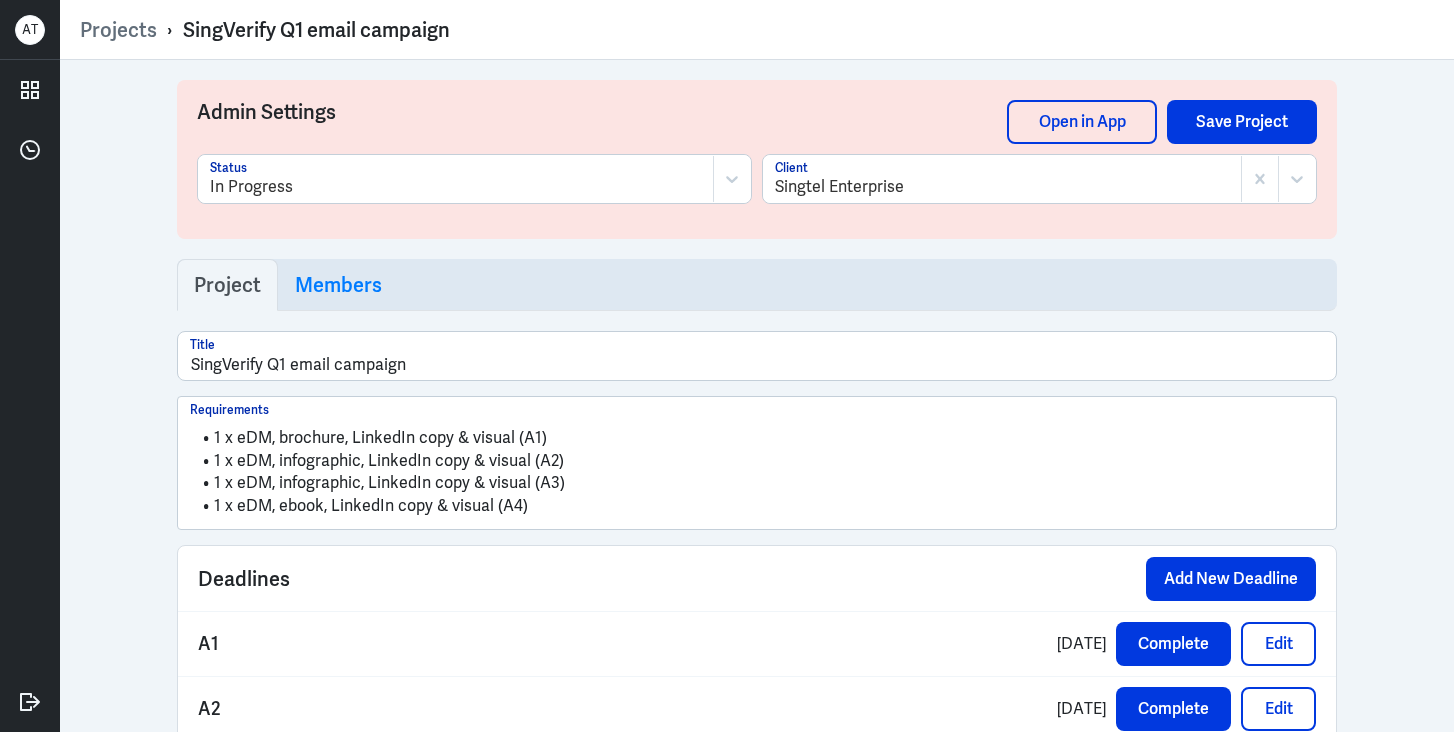 scroll, scrollTop: 0, scrollLeft: 0, axis: both 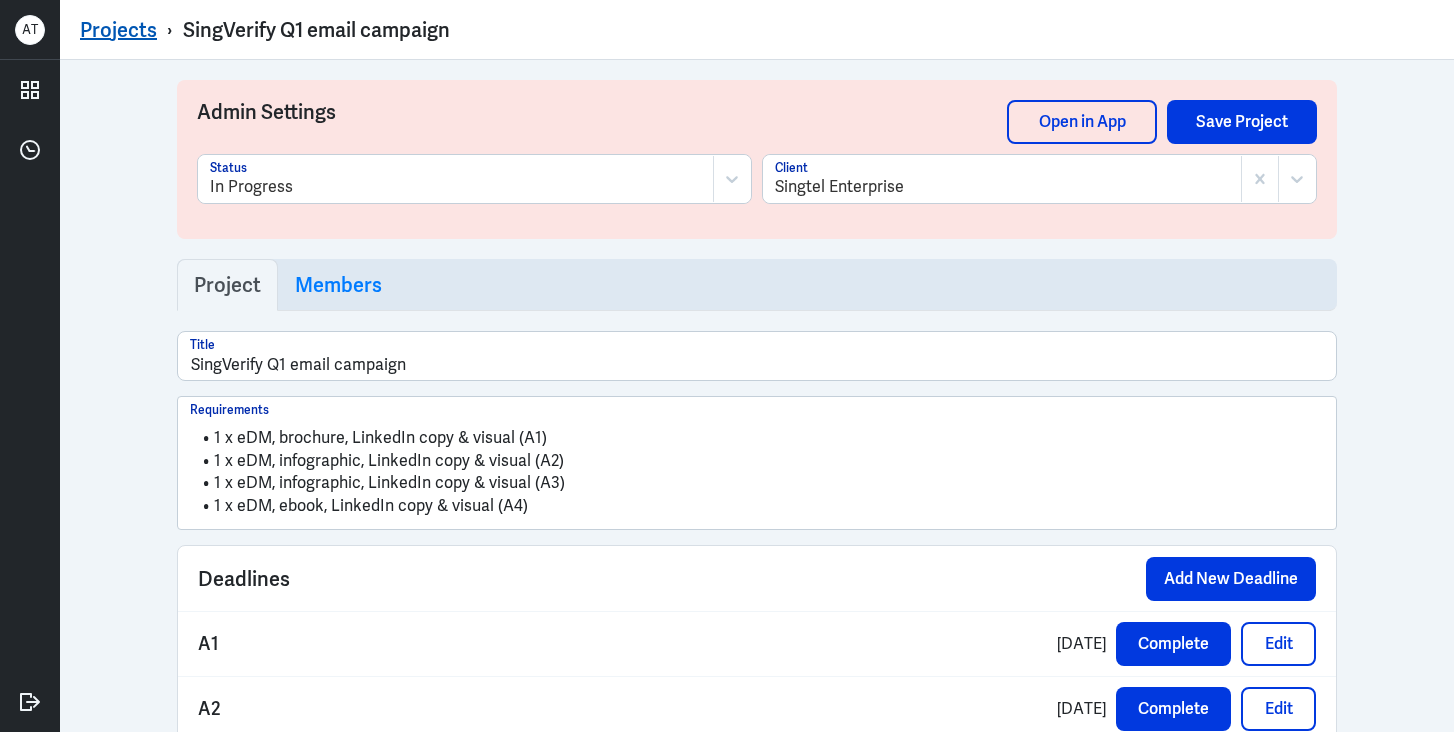 click on "Projects" at bounding box center [118, 30] 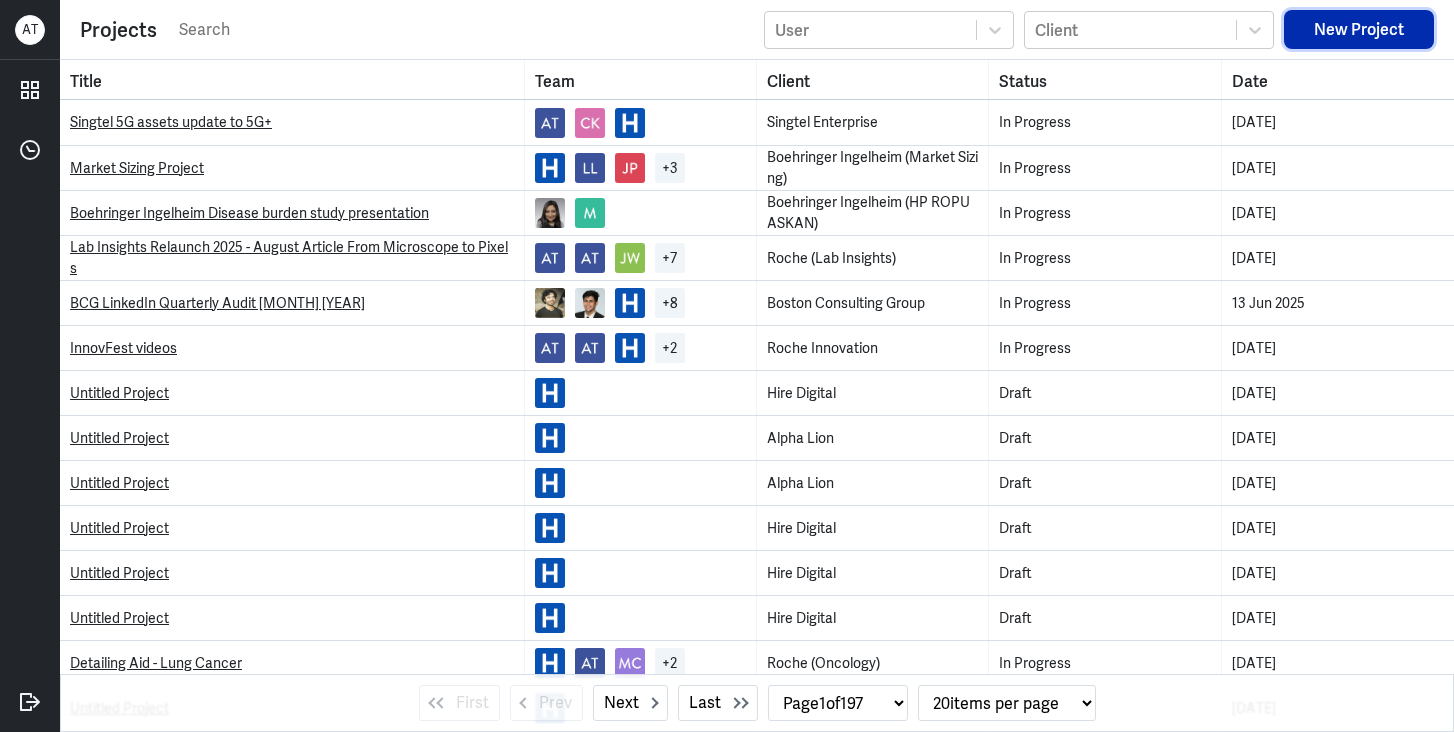 click on "New Project" at bounding box center (1359, 29) 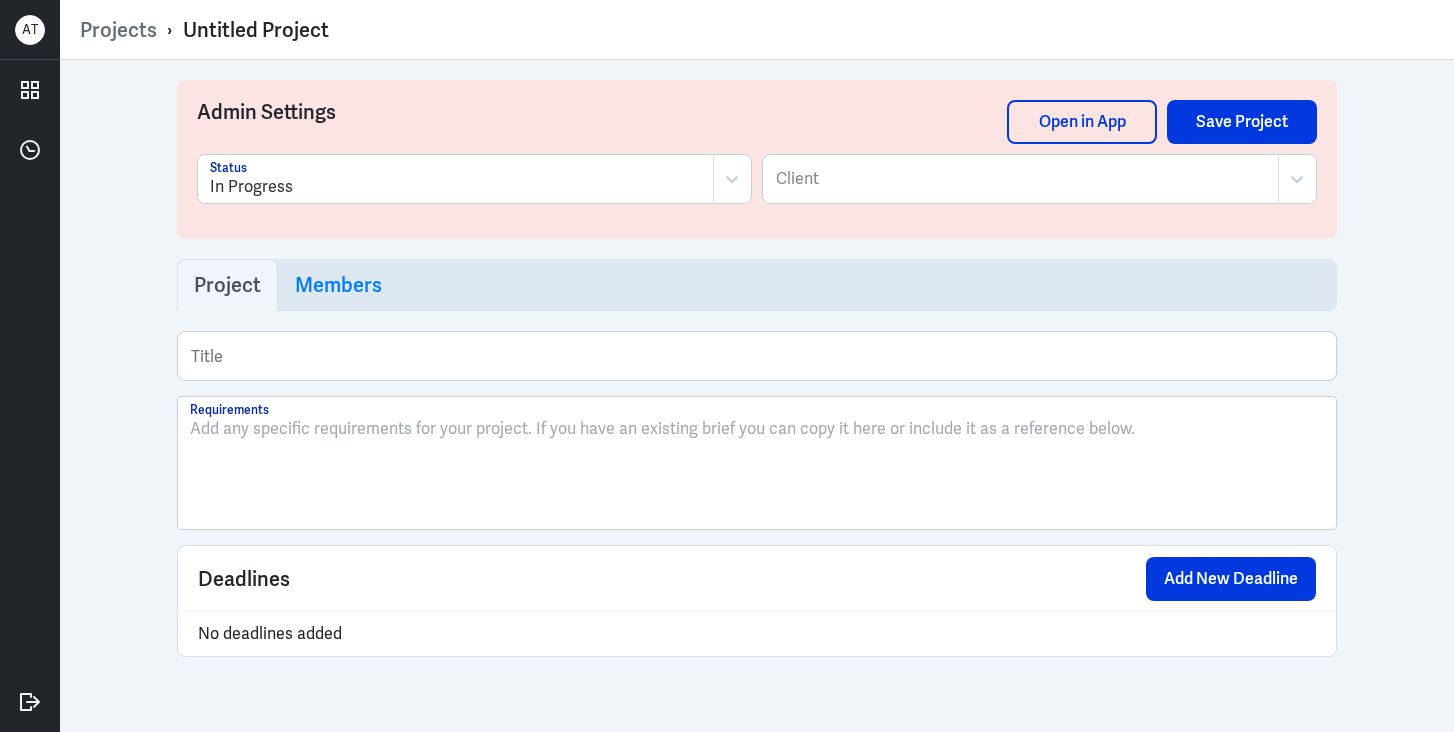 click on "Untitled Project" at bounding box center [256, 30] 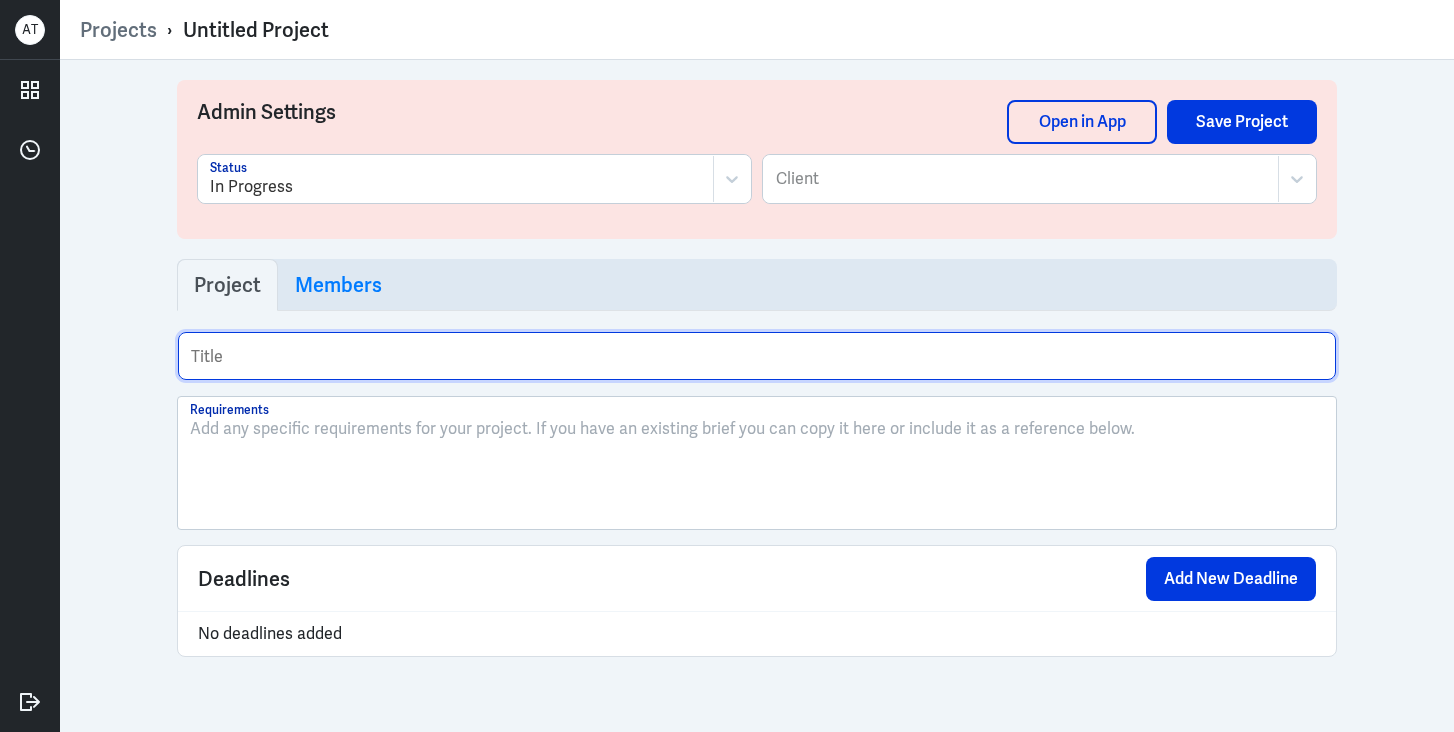 click at bounding box center (757, 356) 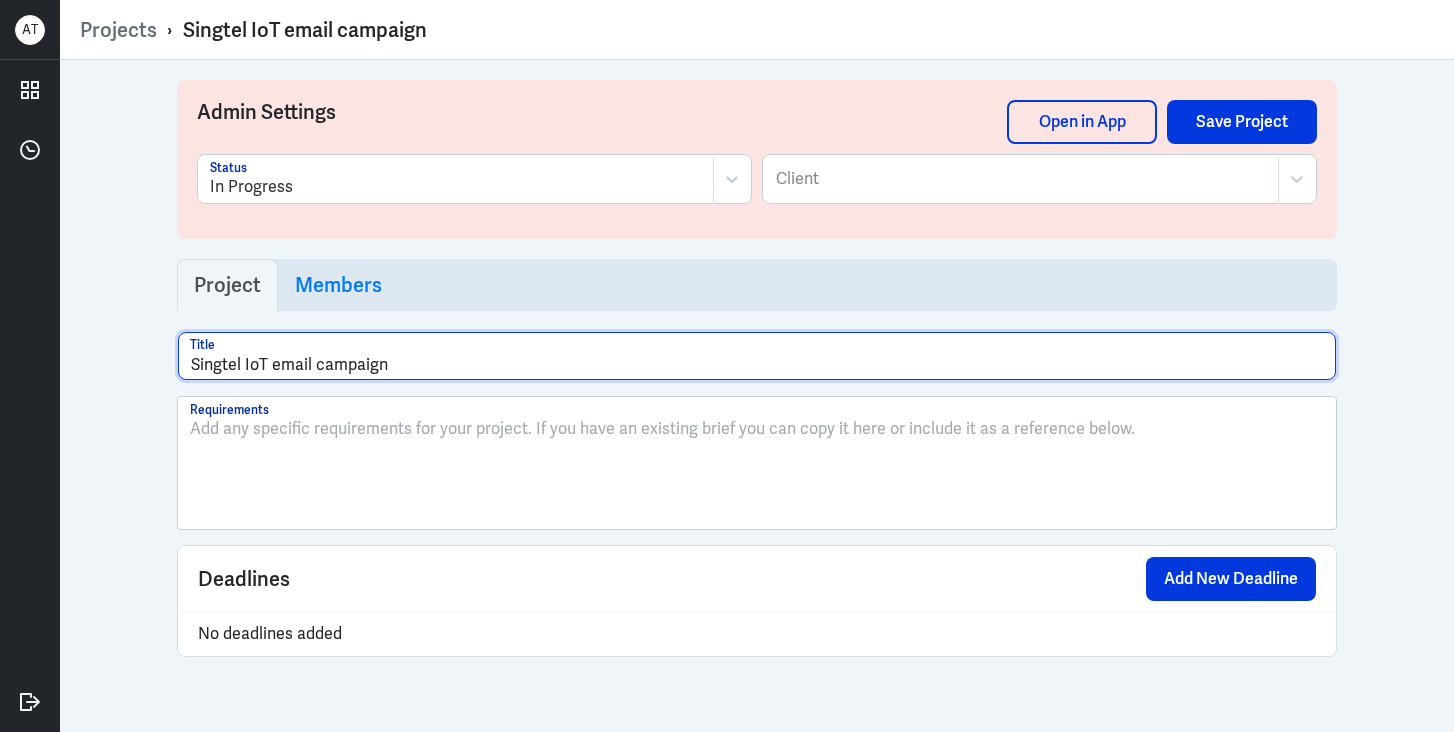 type on "Singtel IoT email campaign" 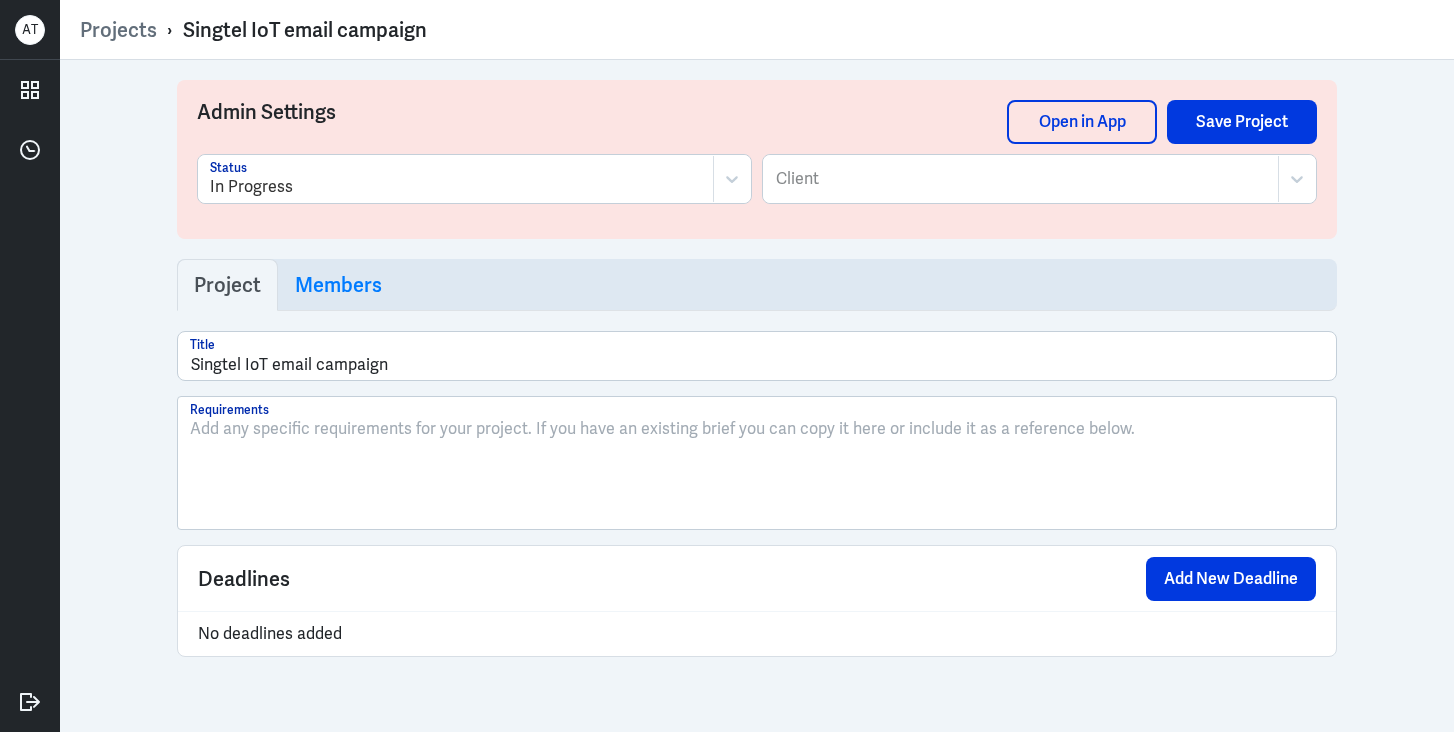 click at bounding box center (757, 471) 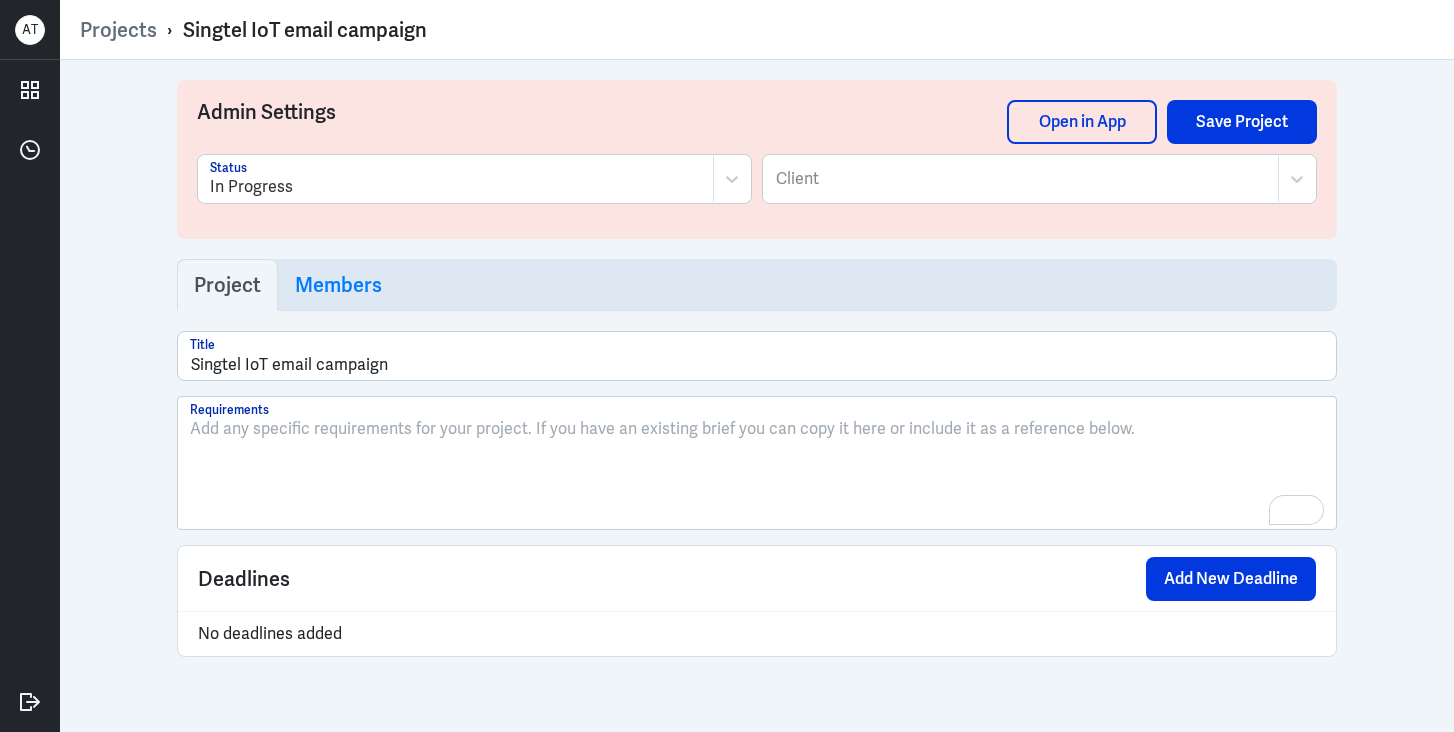 click at bounding box center [757, 429] 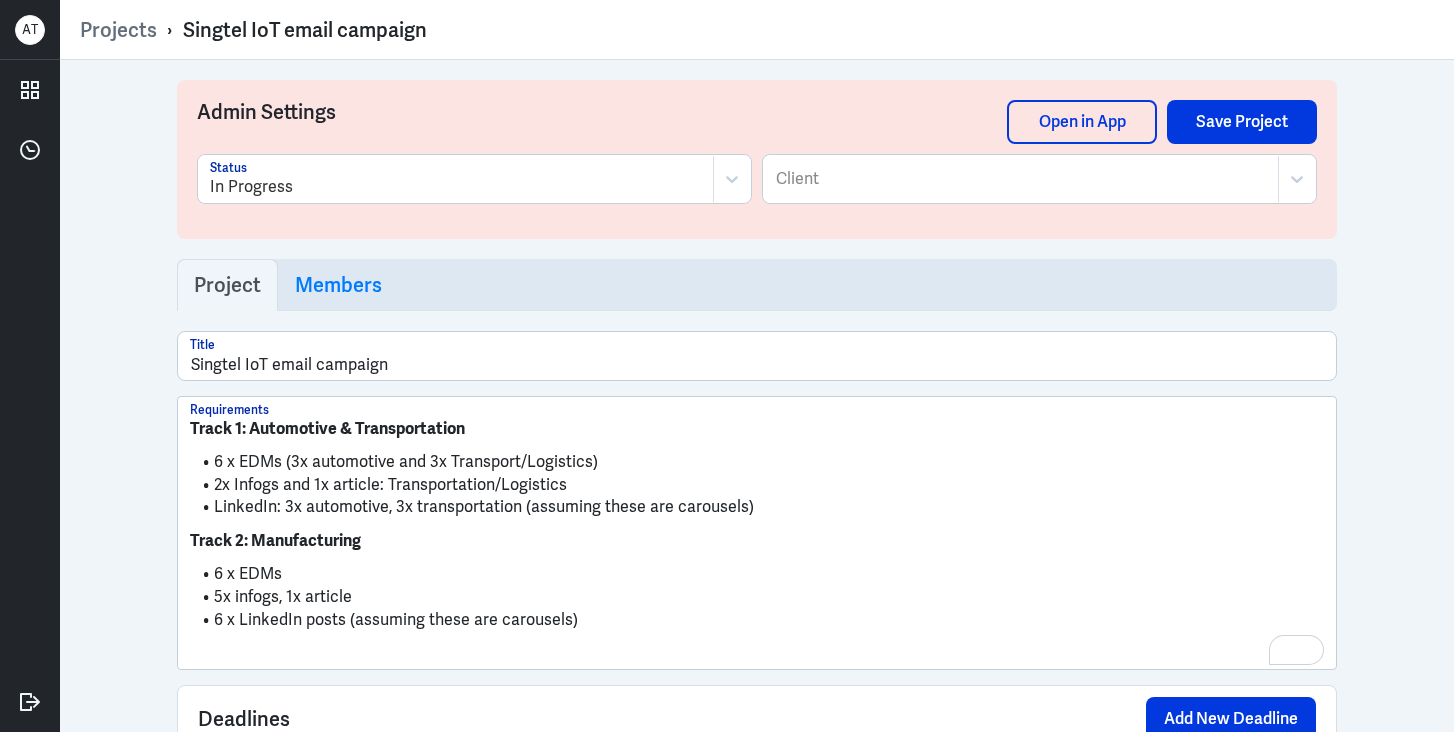 scroll, scrollTop: 0, scrollLeft: 0, axis: both 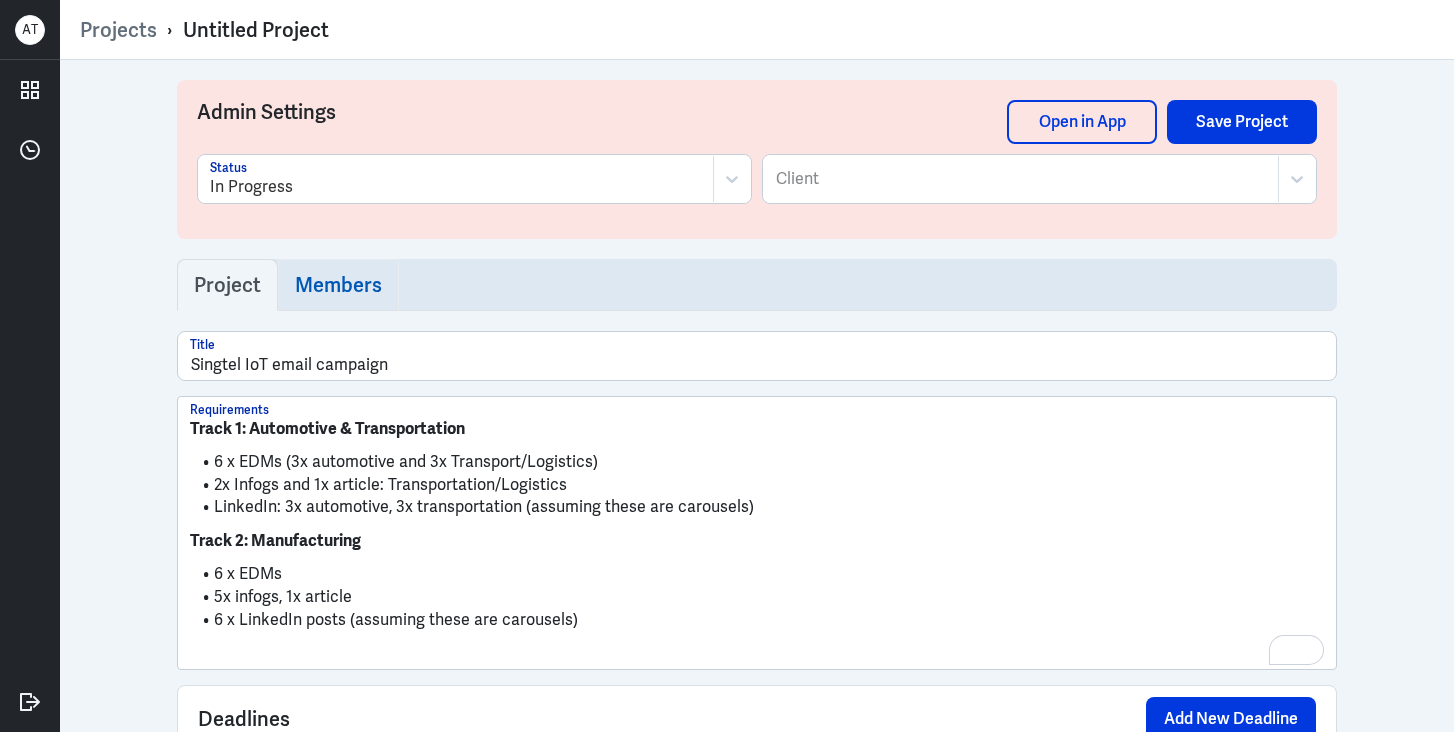 click on "Members" at bounding box center (227, 285) 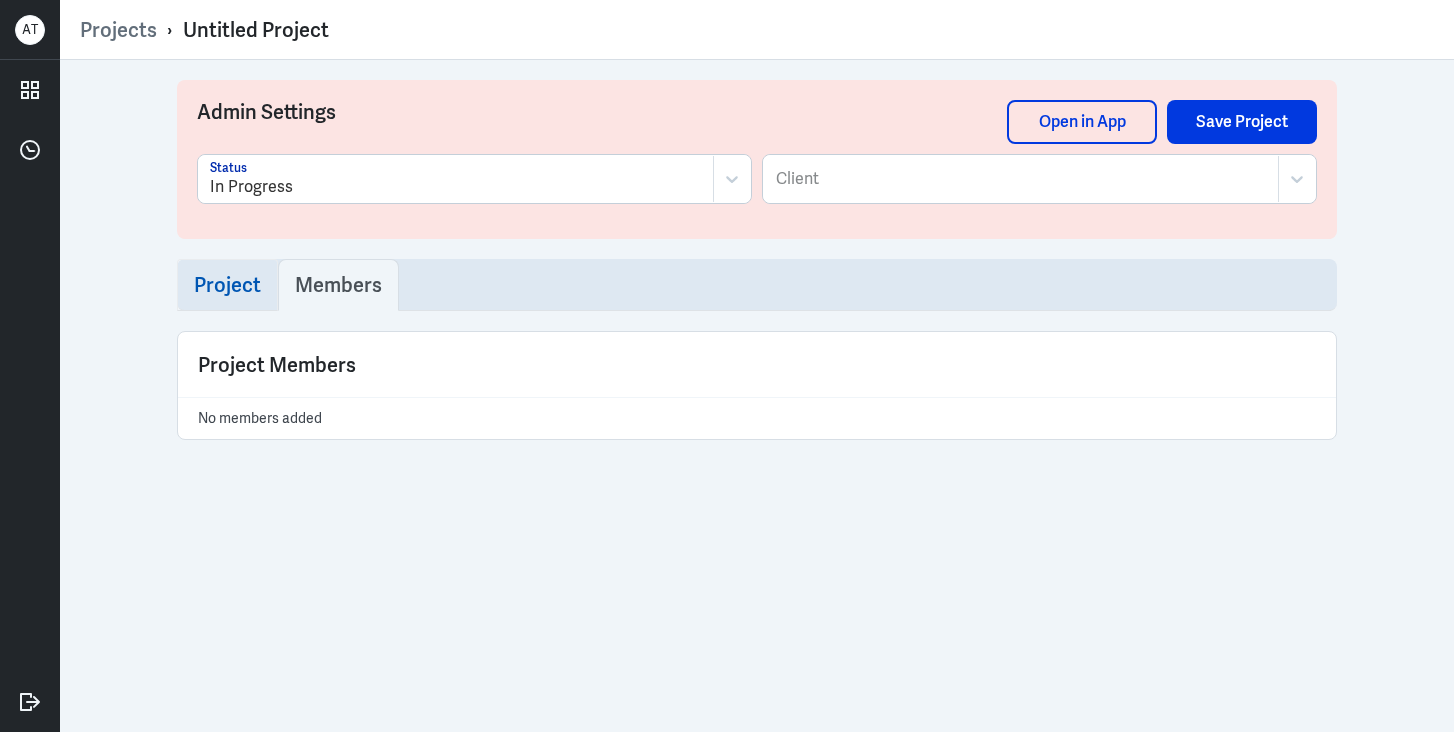 click on "Project" at bounding box center [227, 285] 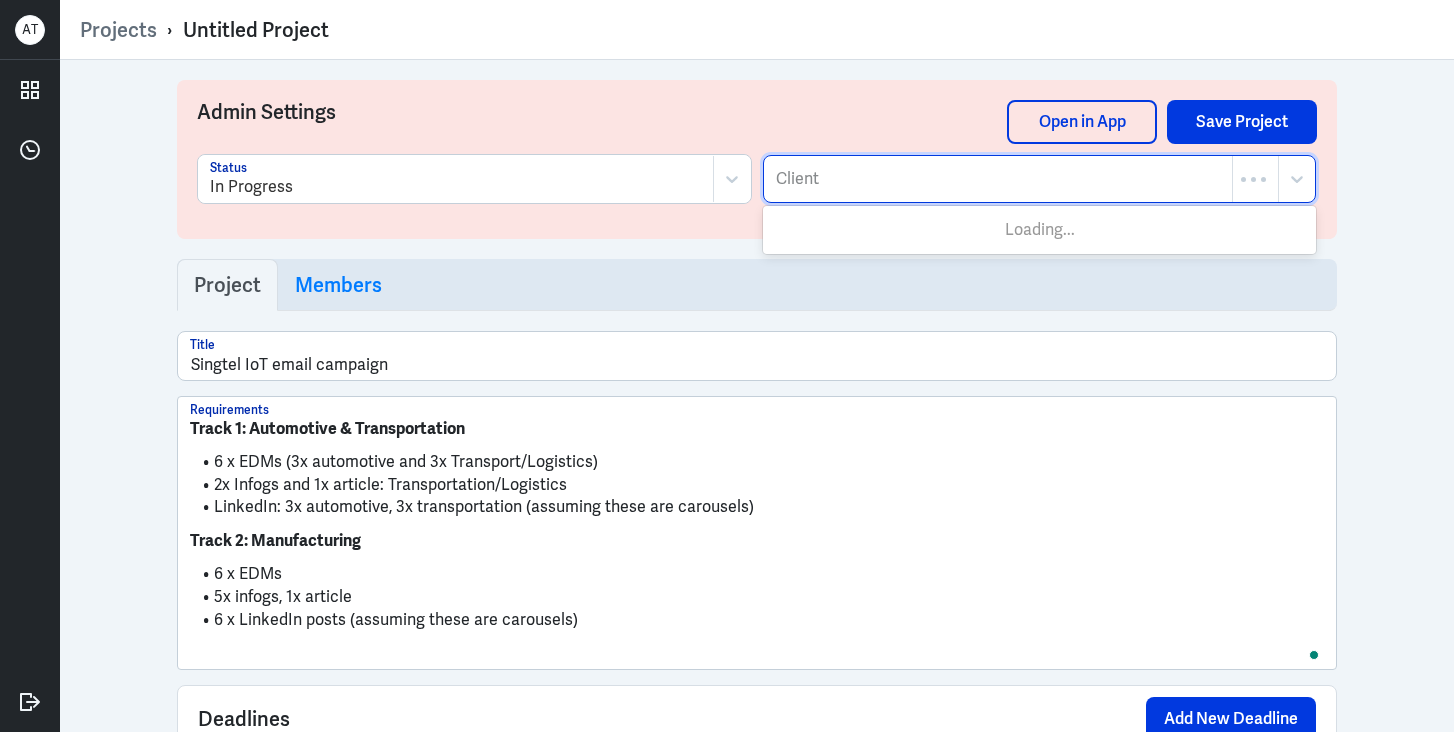 click at bounding box center (998, 179) 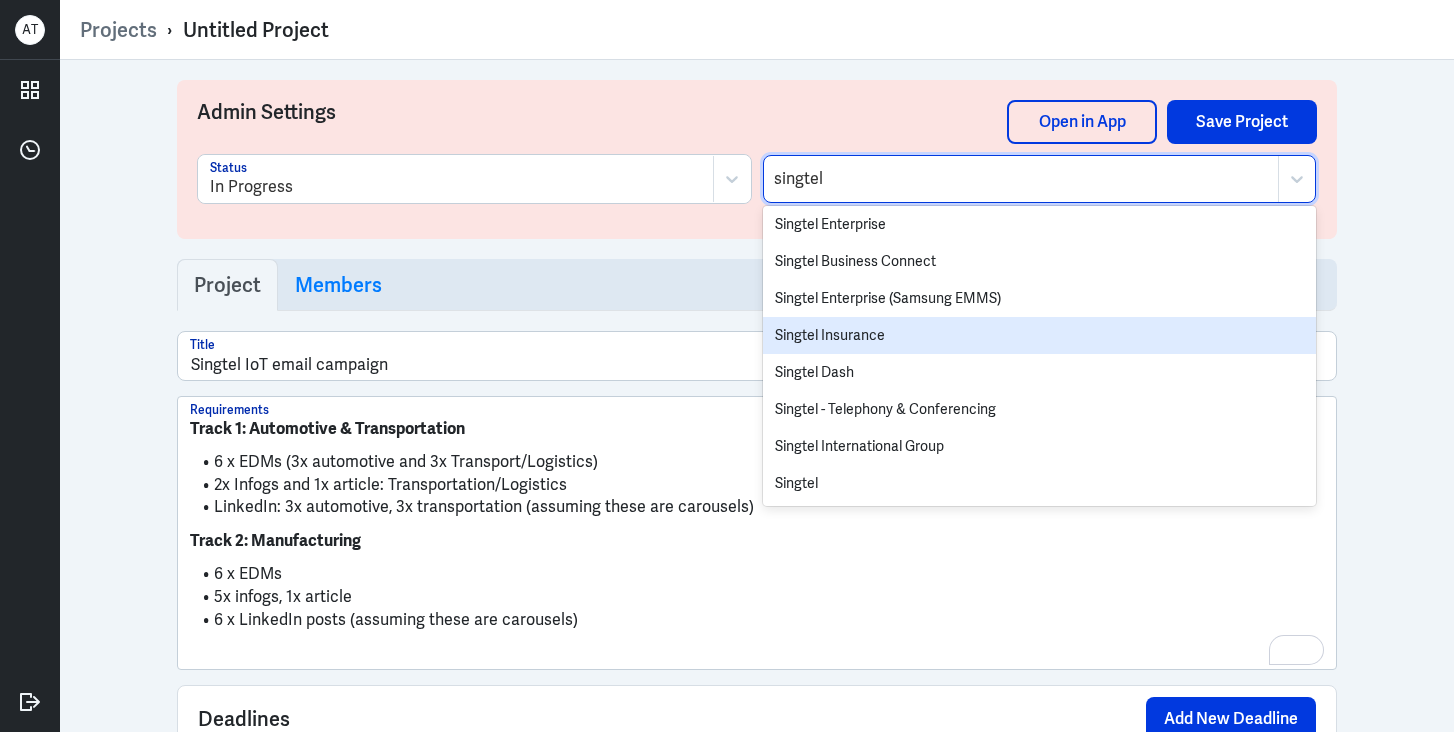 scroll, scrollTop: 286, scrollLeft: 0, axis: vertical 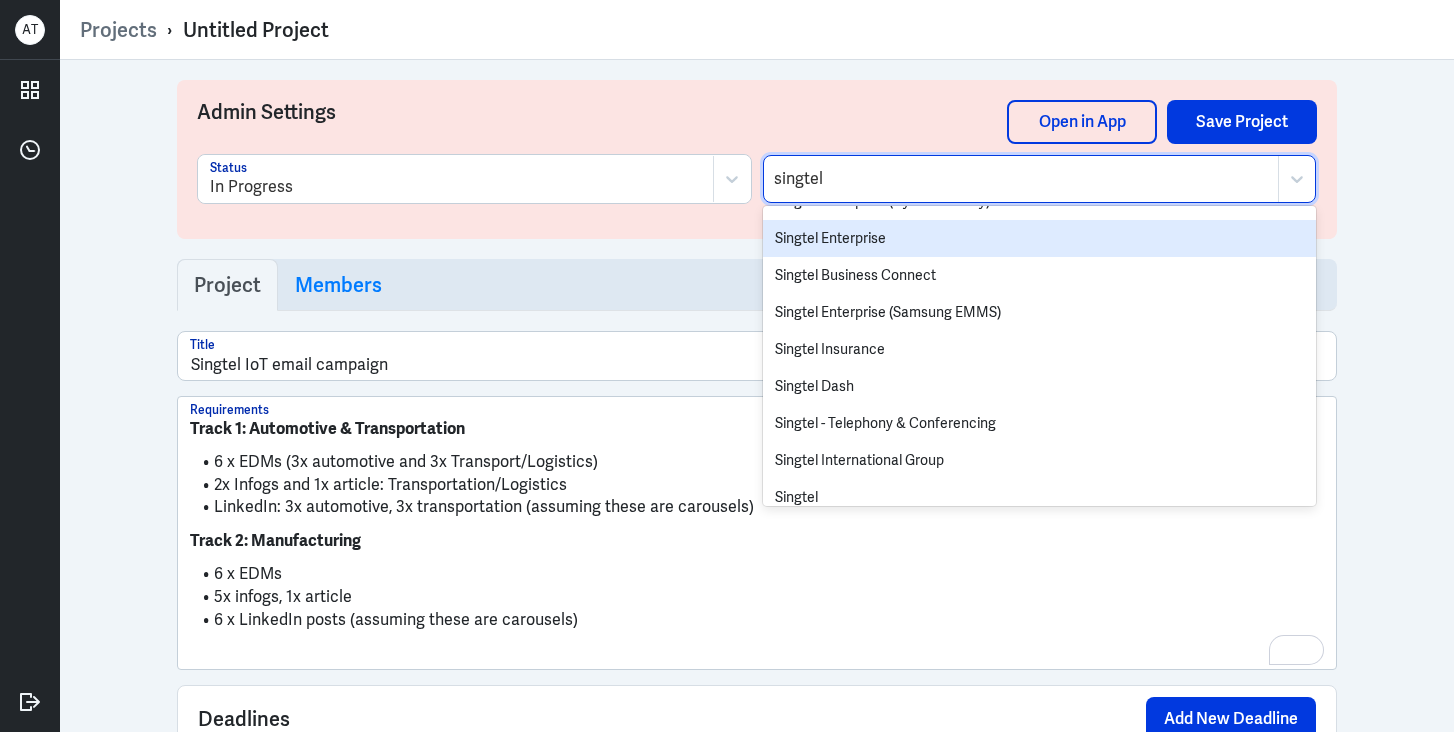 click on "Singtel Enterprise" at bounding box center (1039, 238) 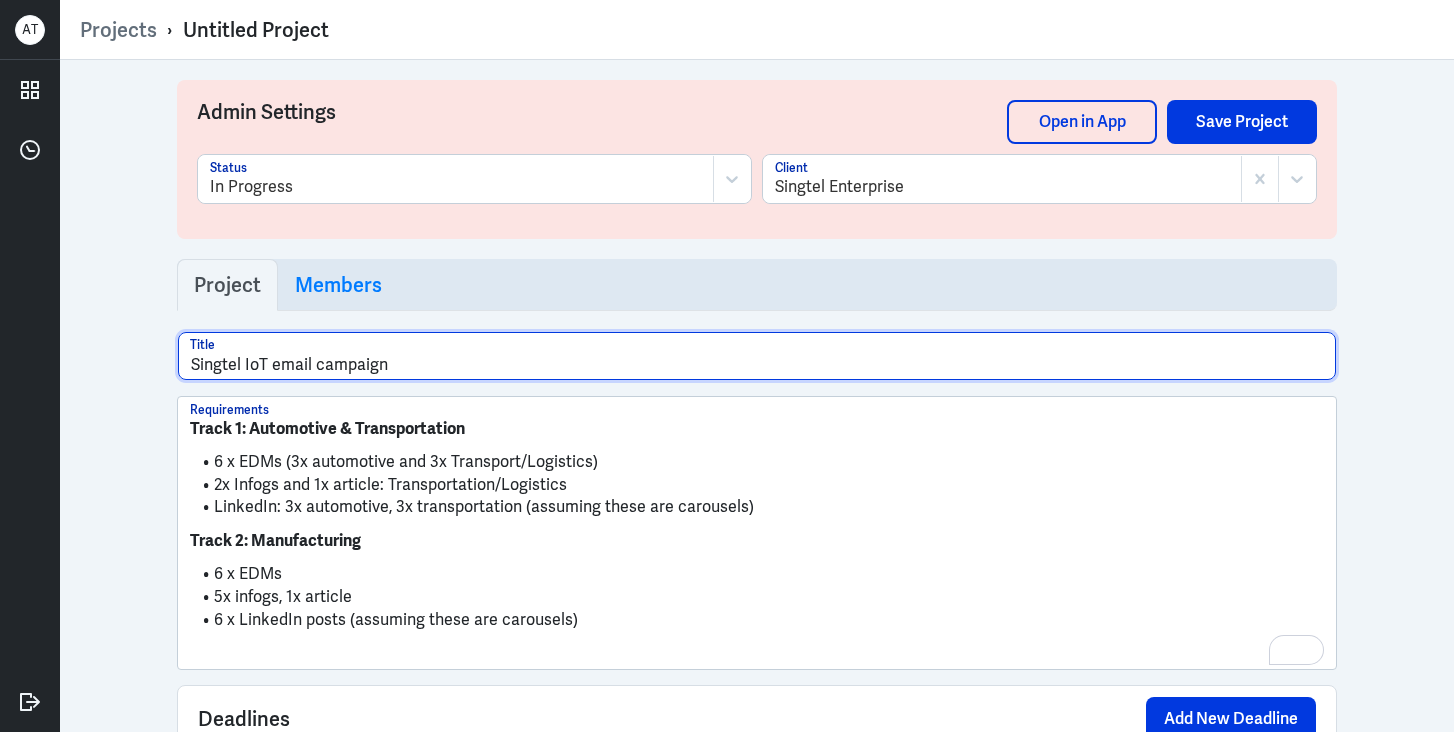 click on "Singtel IoT email campaign" at bounding box center (757, 356) 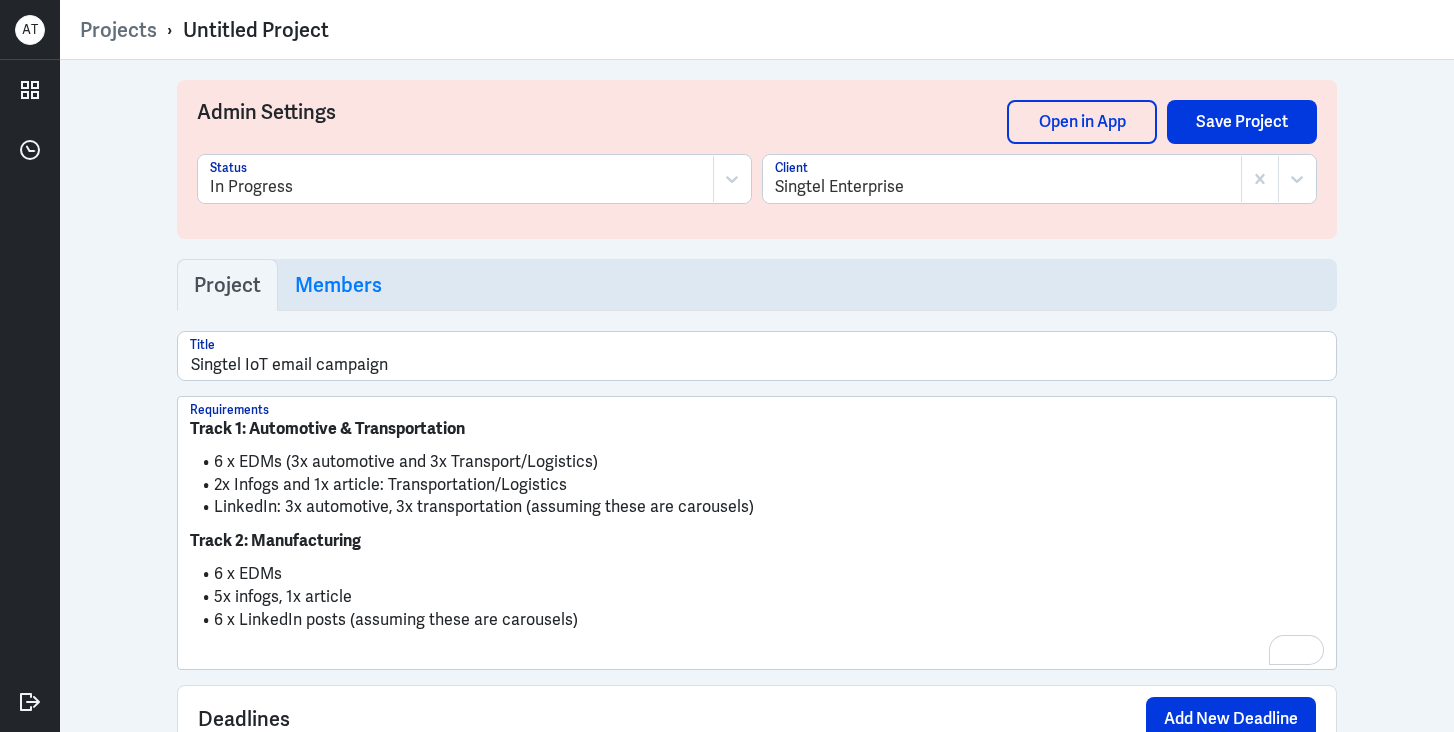 click on "Untitled Project" at bounding box center (256, 30) 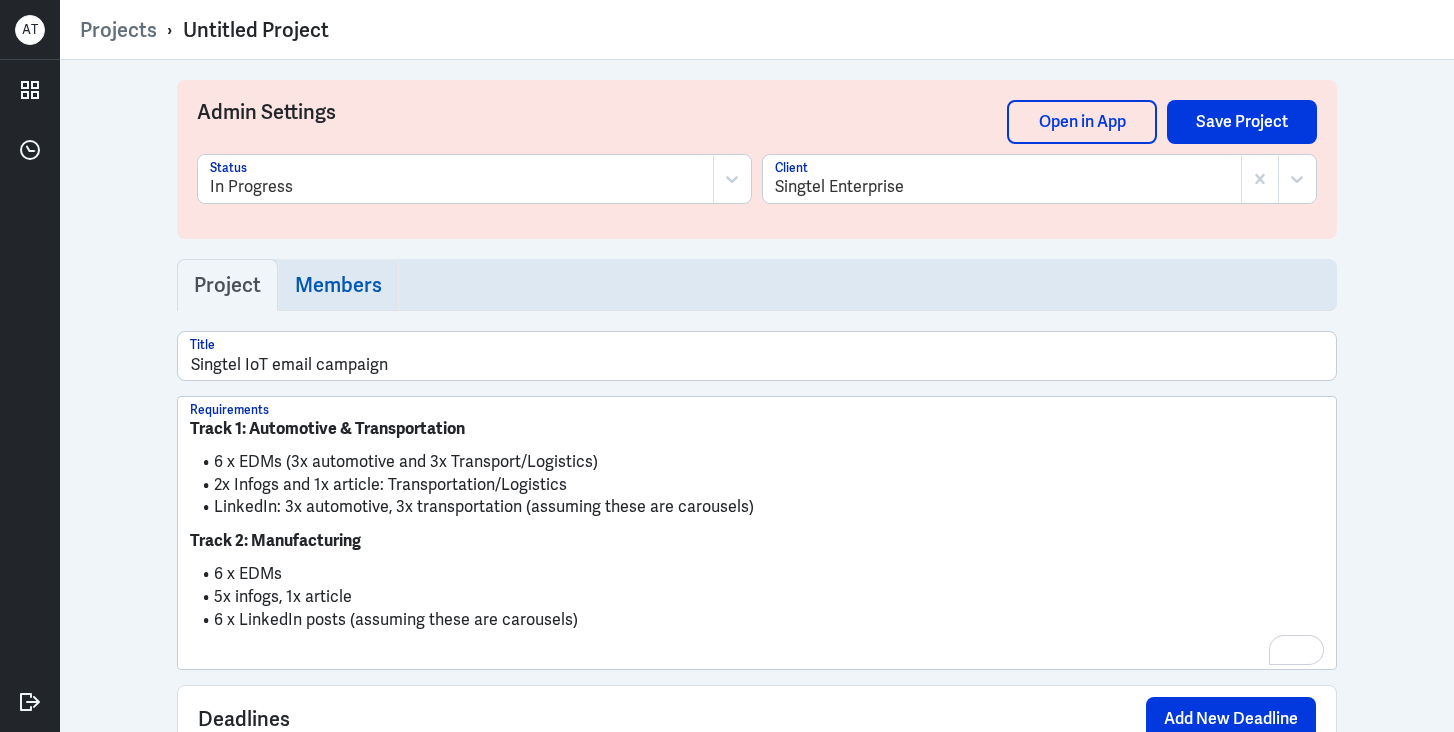 click on "Members" at bounding box center (227, 285) 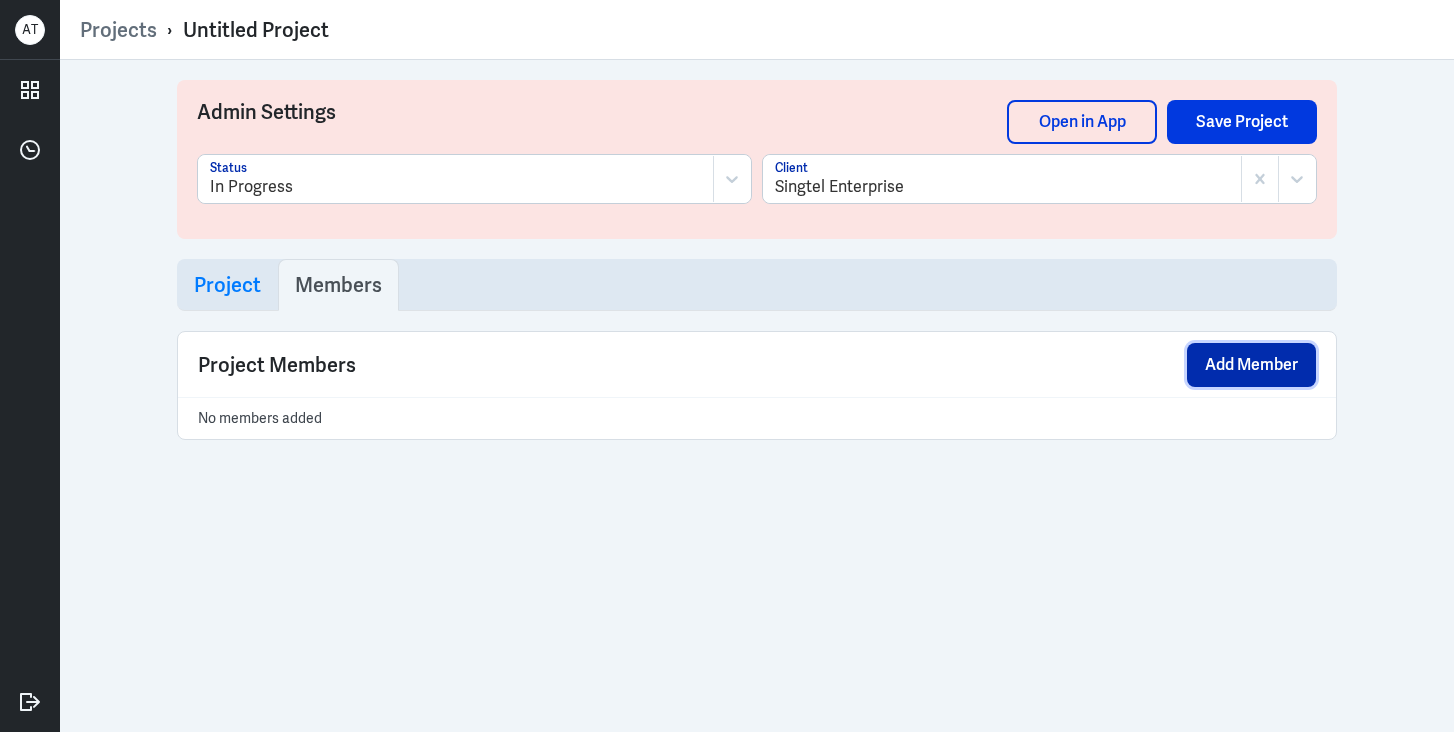 click on "Add Member" at bounding box center [1251, 365] 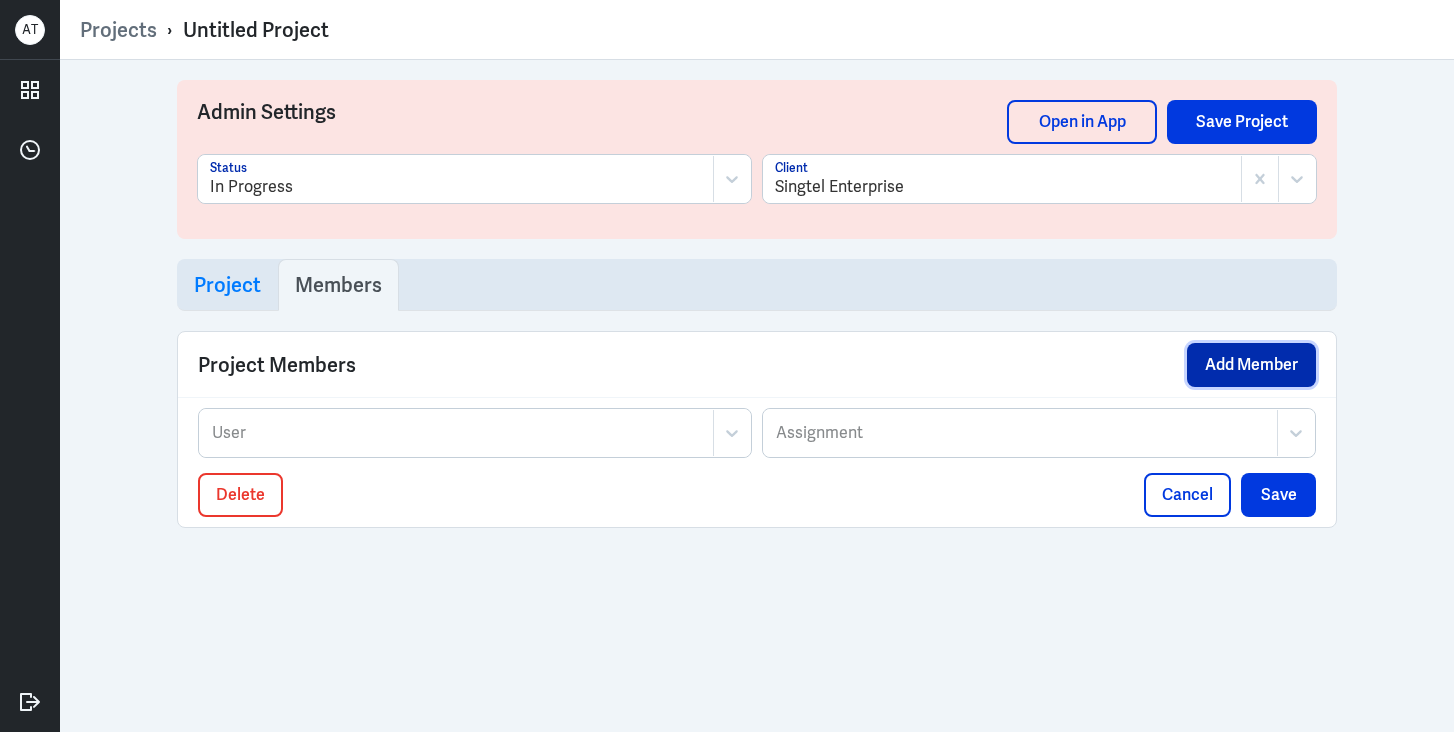 type 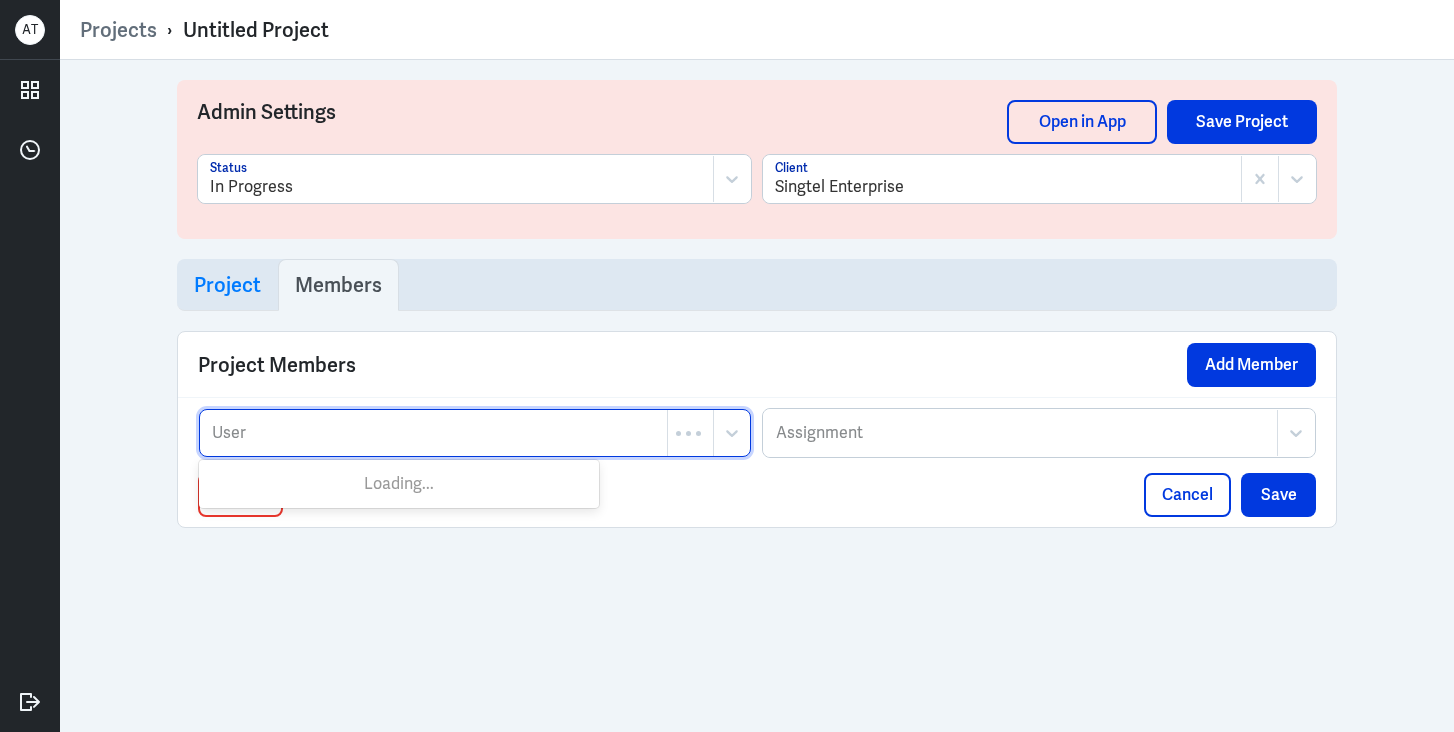 click at bounding box center [433, 433] 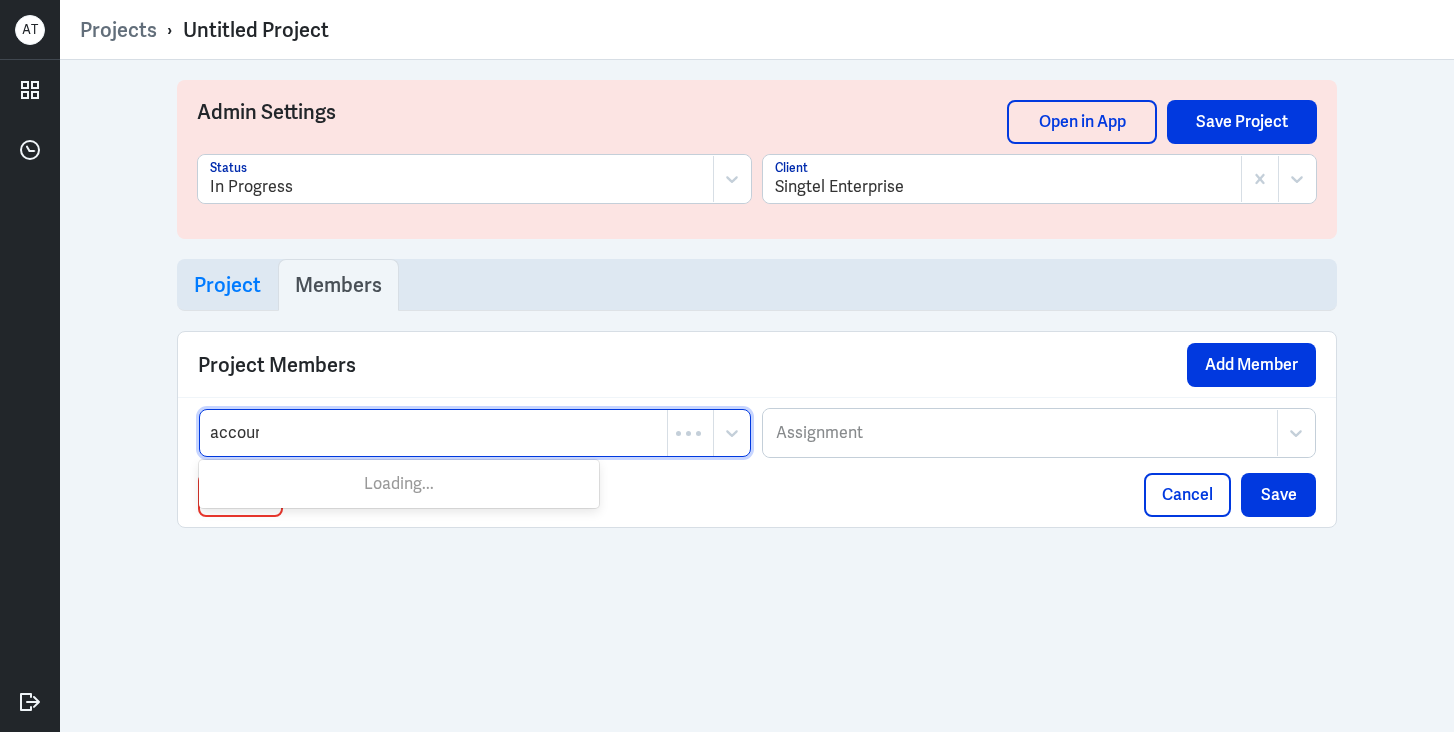 type on "account" 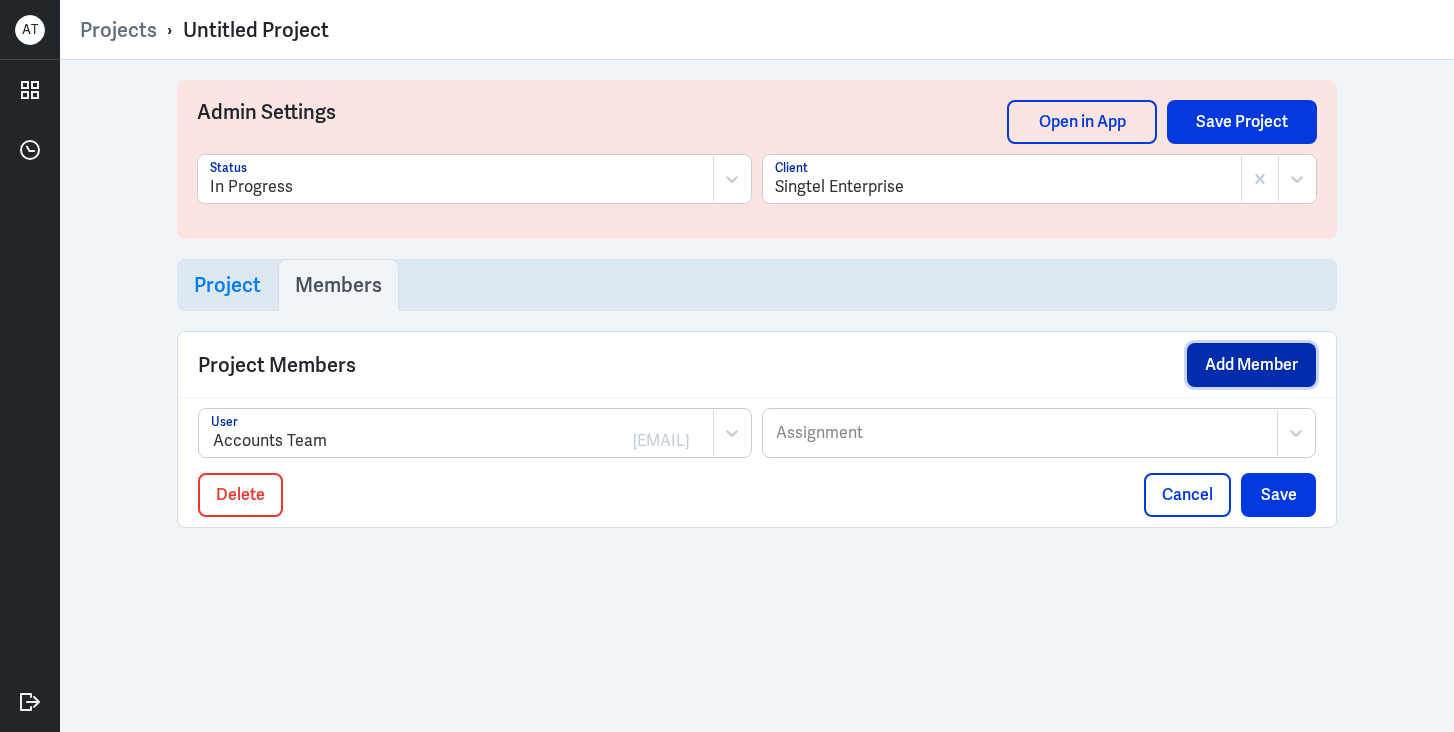 click on "Add Member" at bounding box center (1251, 365) 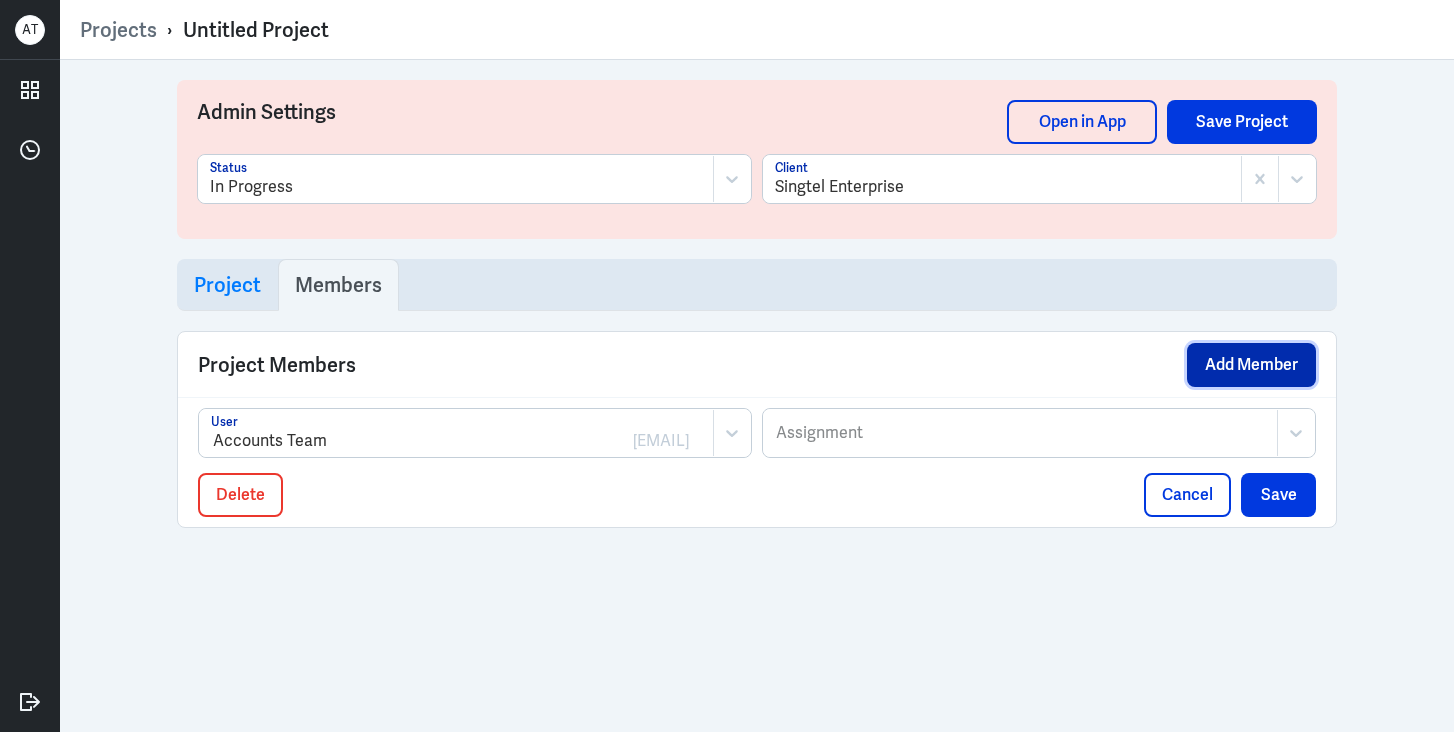 click on "Add Member" at bounding box center [1251, 365] 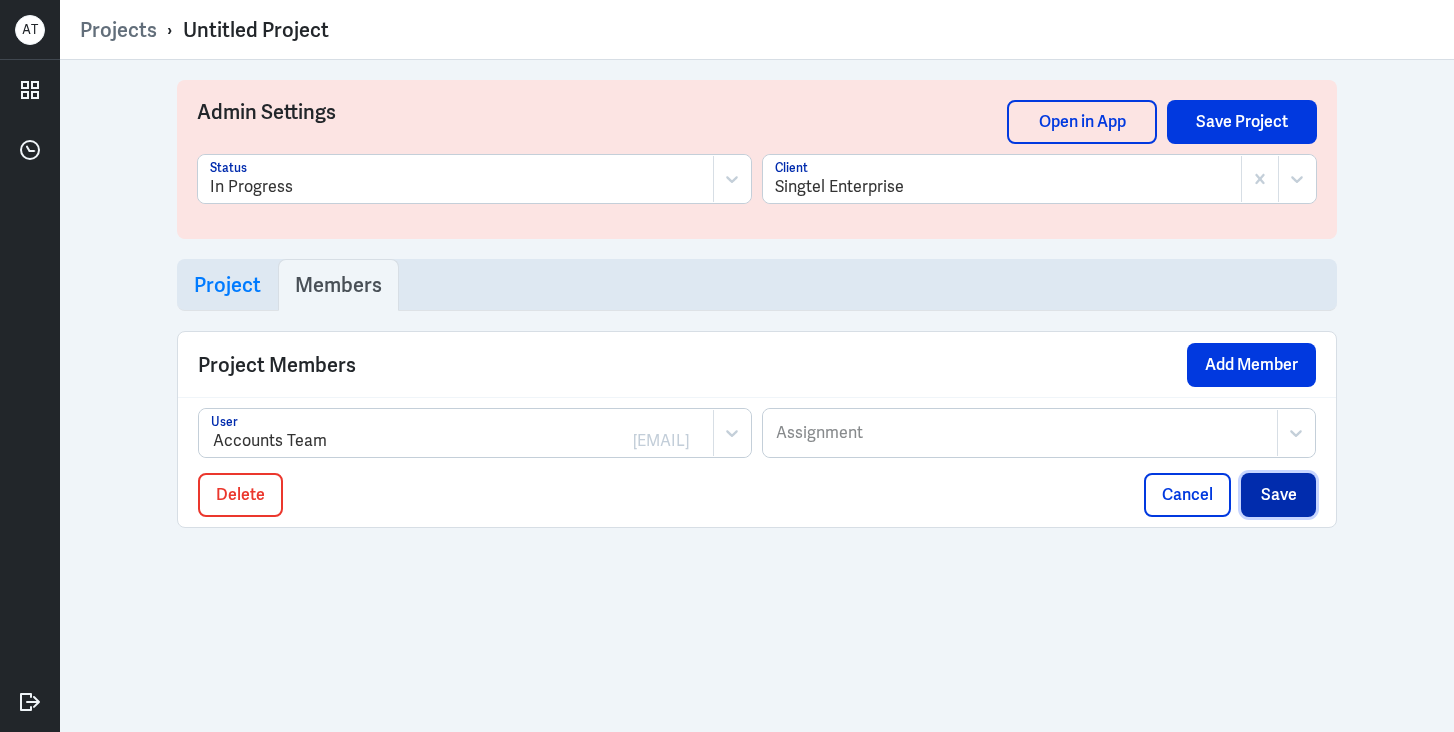click on "Save" at bounding box center (1278, 495) 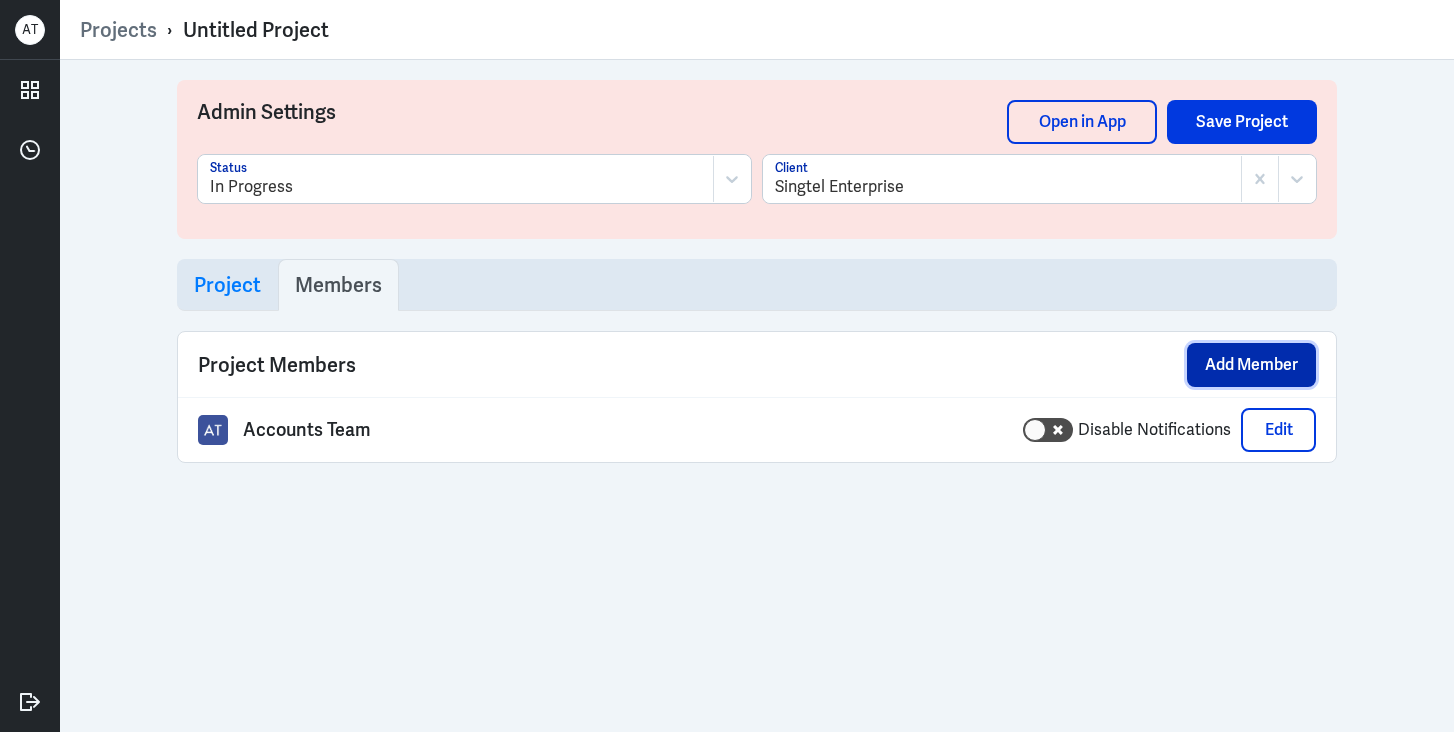 click on "Add Member" at bounding box center [1251, 365] 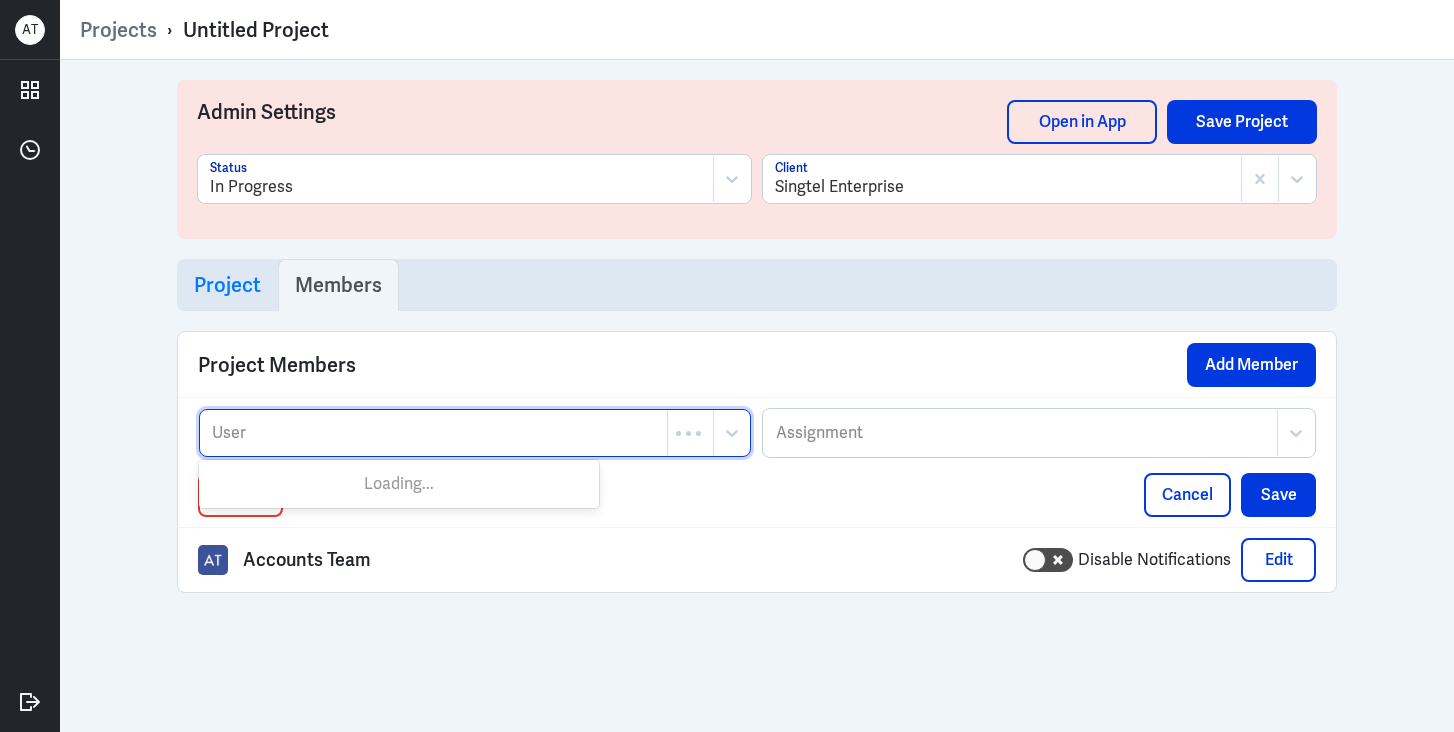 click at bounding box center [433, 433] 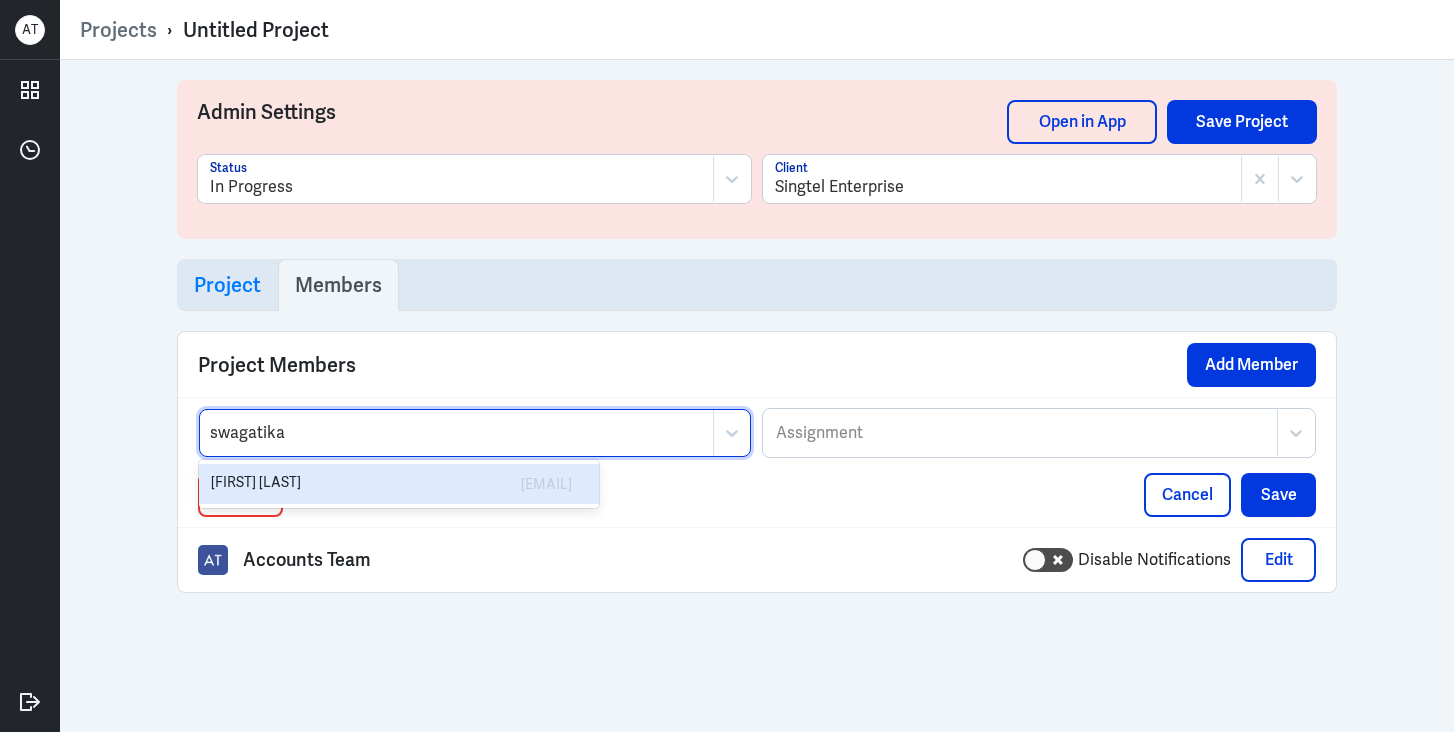 click on "[EMAIL]" at bounding box center (494, 484) 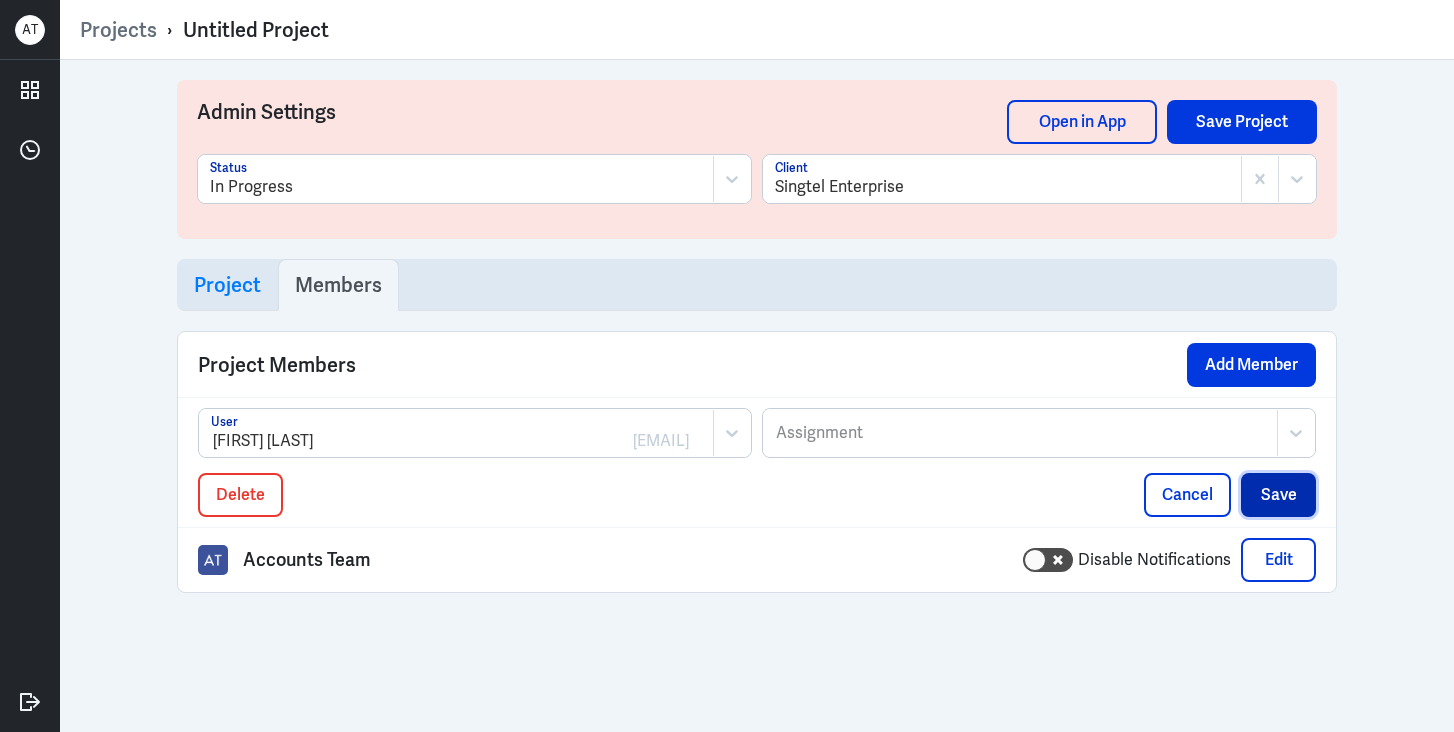 click on "Save" at bounding box center [1278, 495] 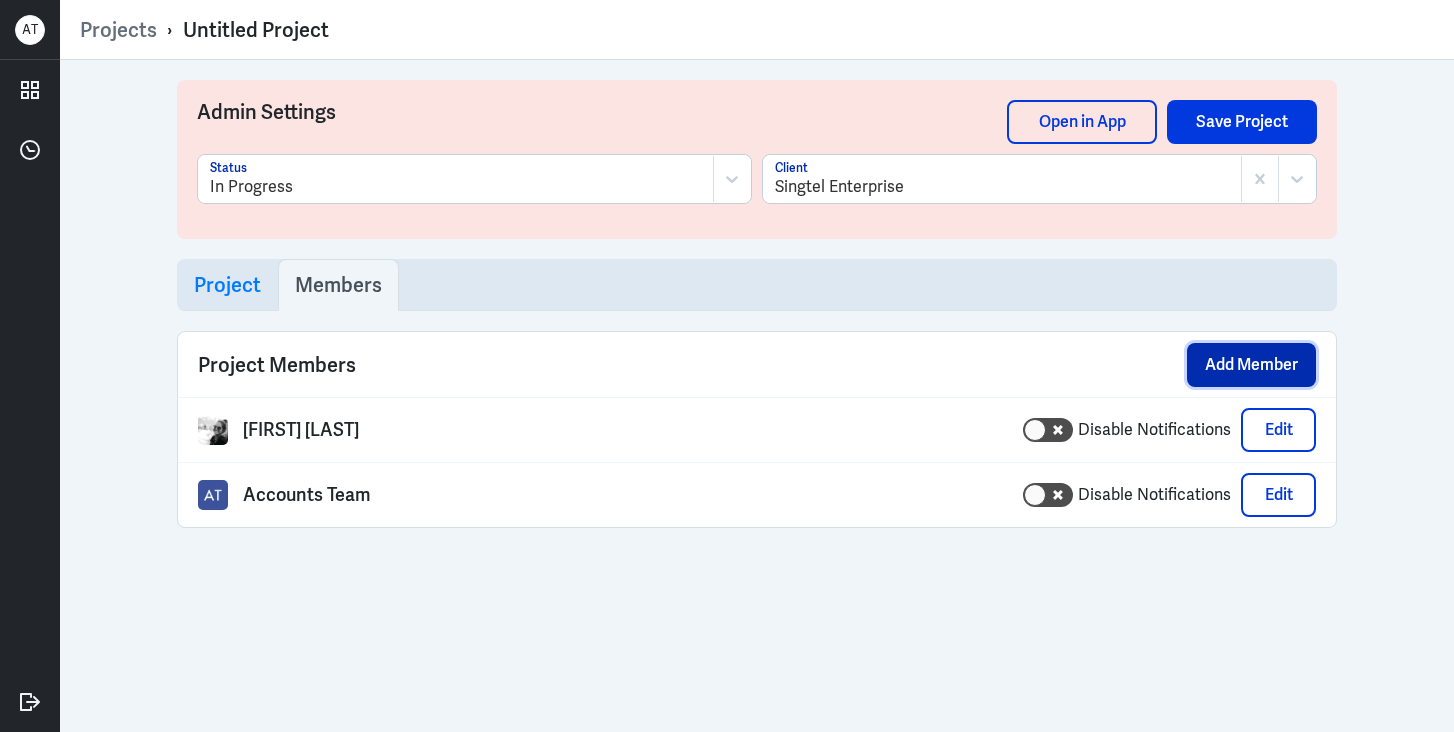 click on "Add Member" at bounding box center [1251, 365] 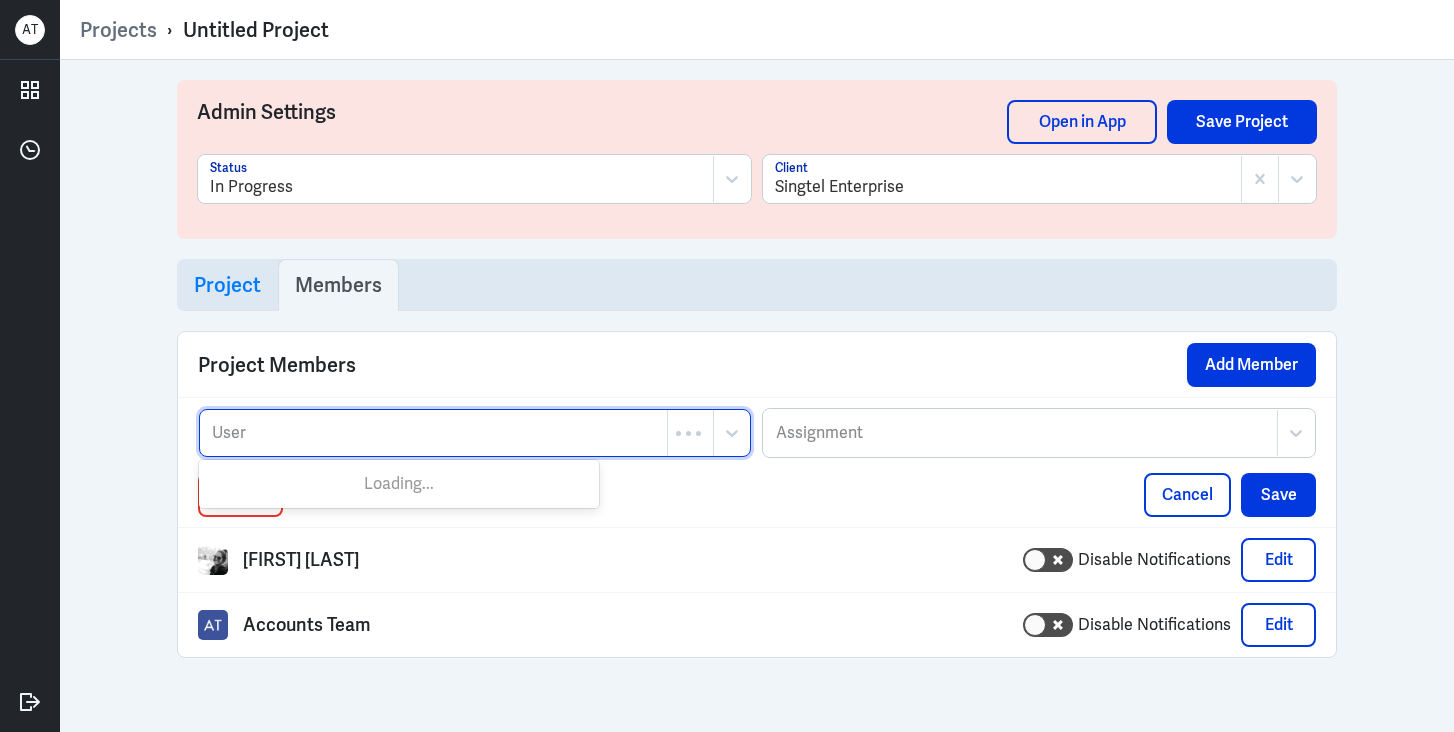 click at bounding box center (433, 433) 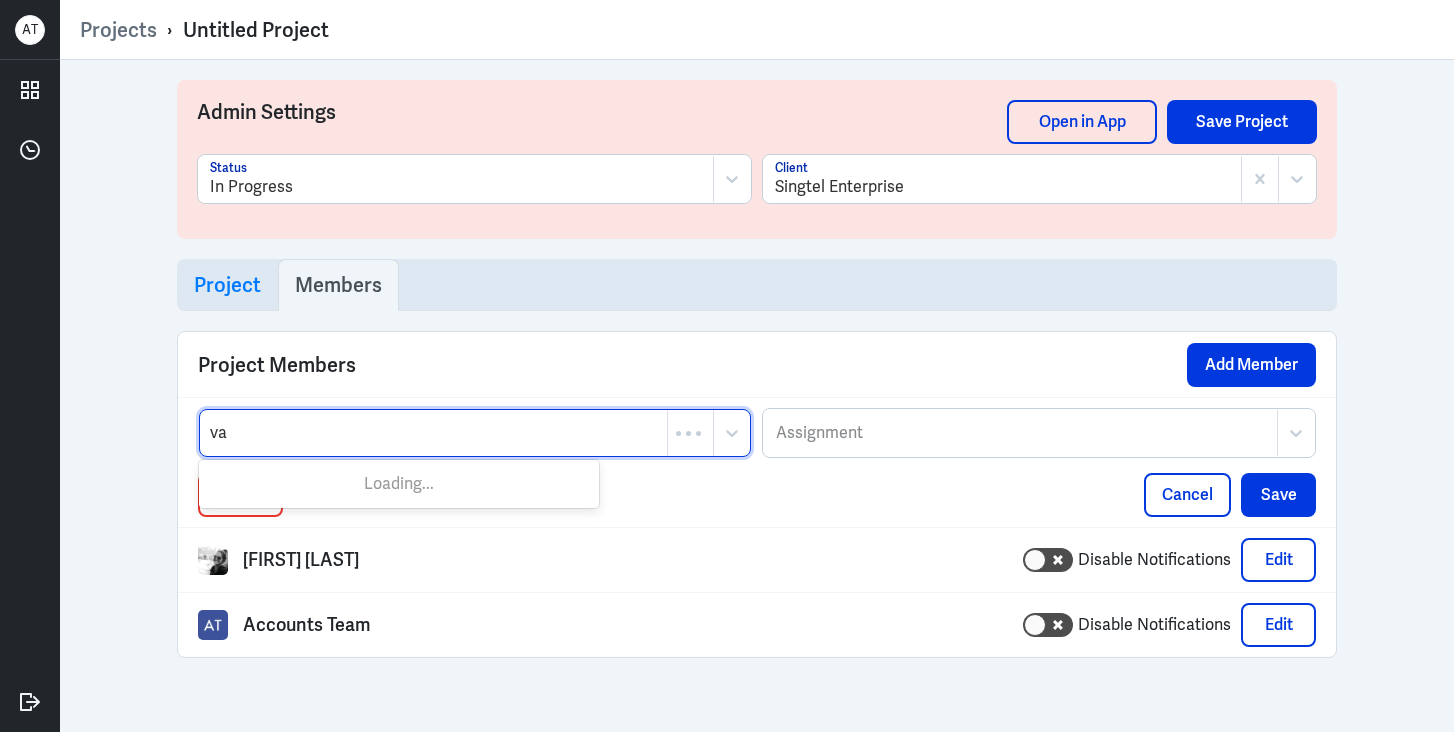type on "val" 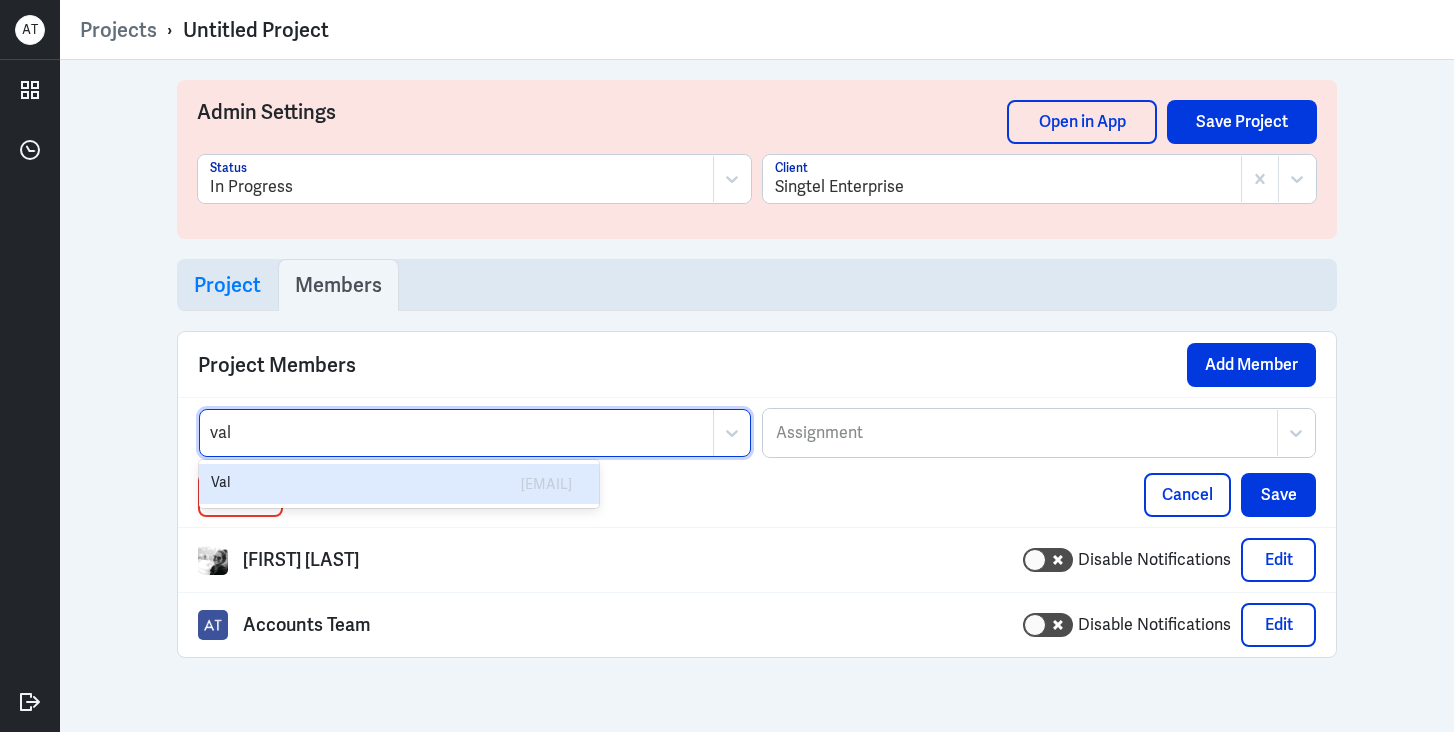 click on "[EMAIL]" at bounding box center [475, 484] 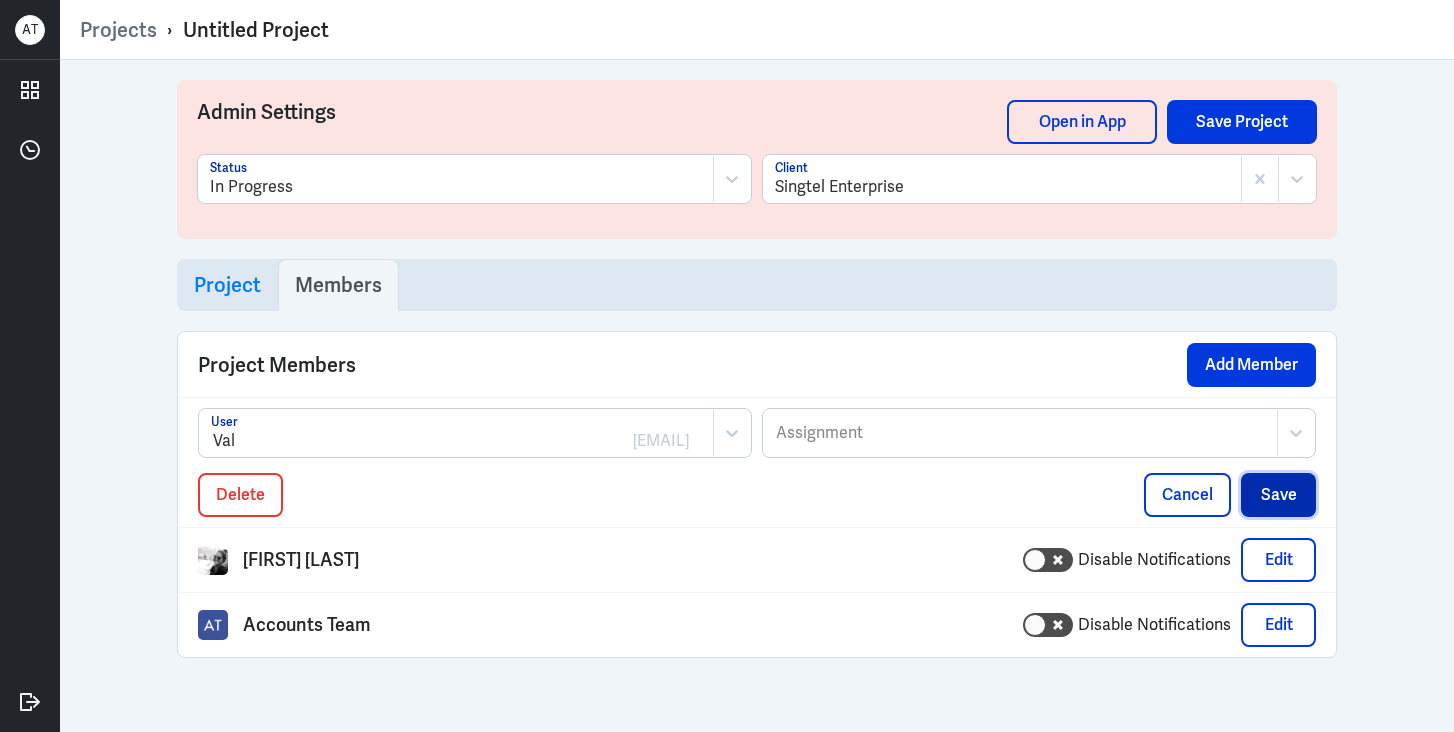 click on "Save" at bounding box center [1278, 495] 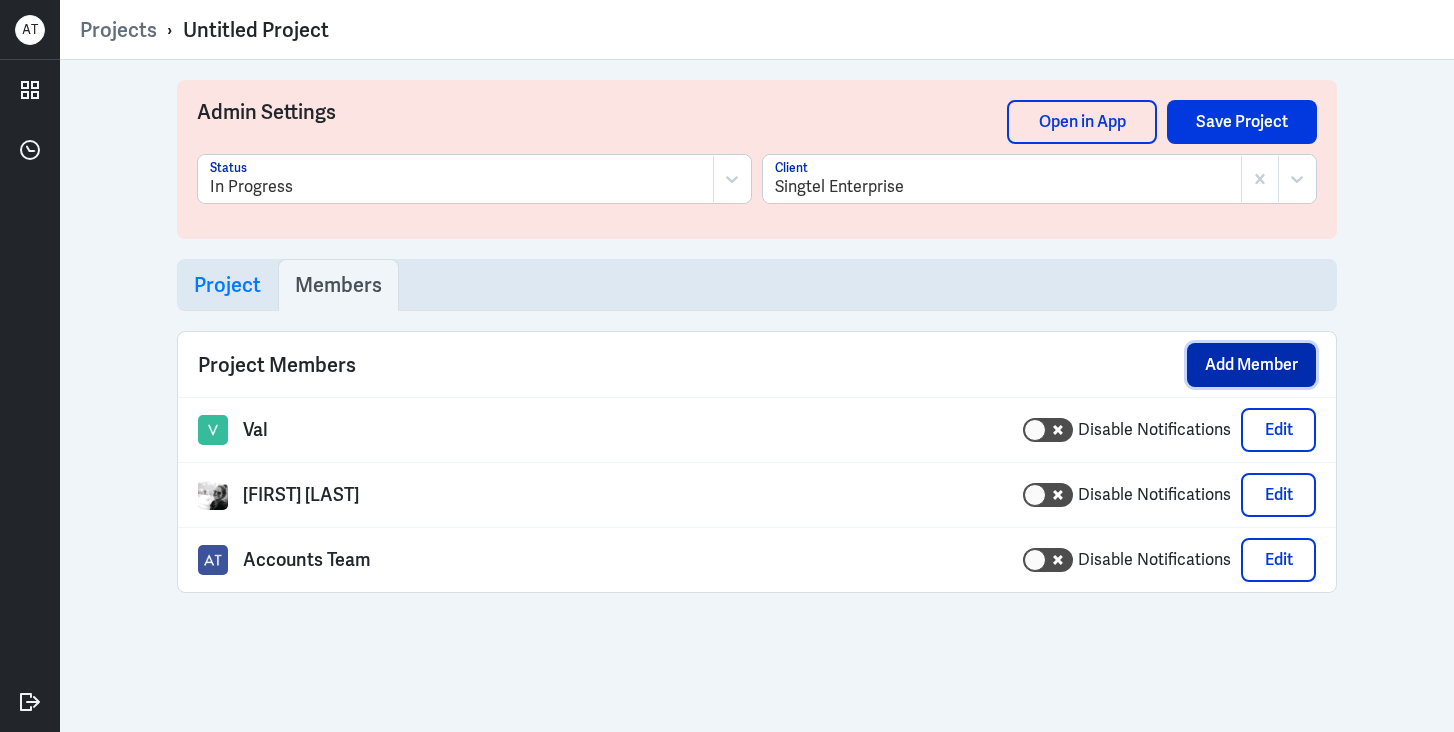 click on "Add Member" at bounding box center [1251, 365] 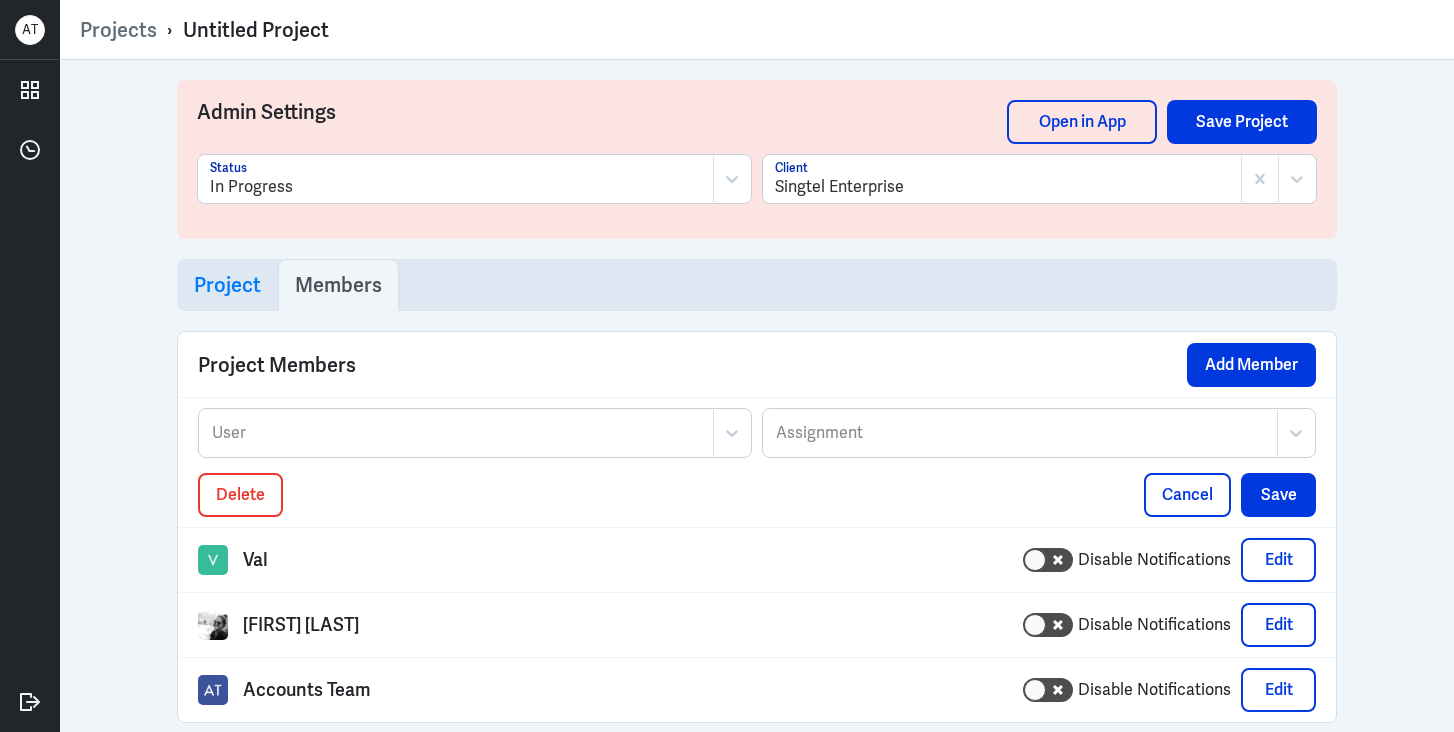 click at bounding box center (456, 433) 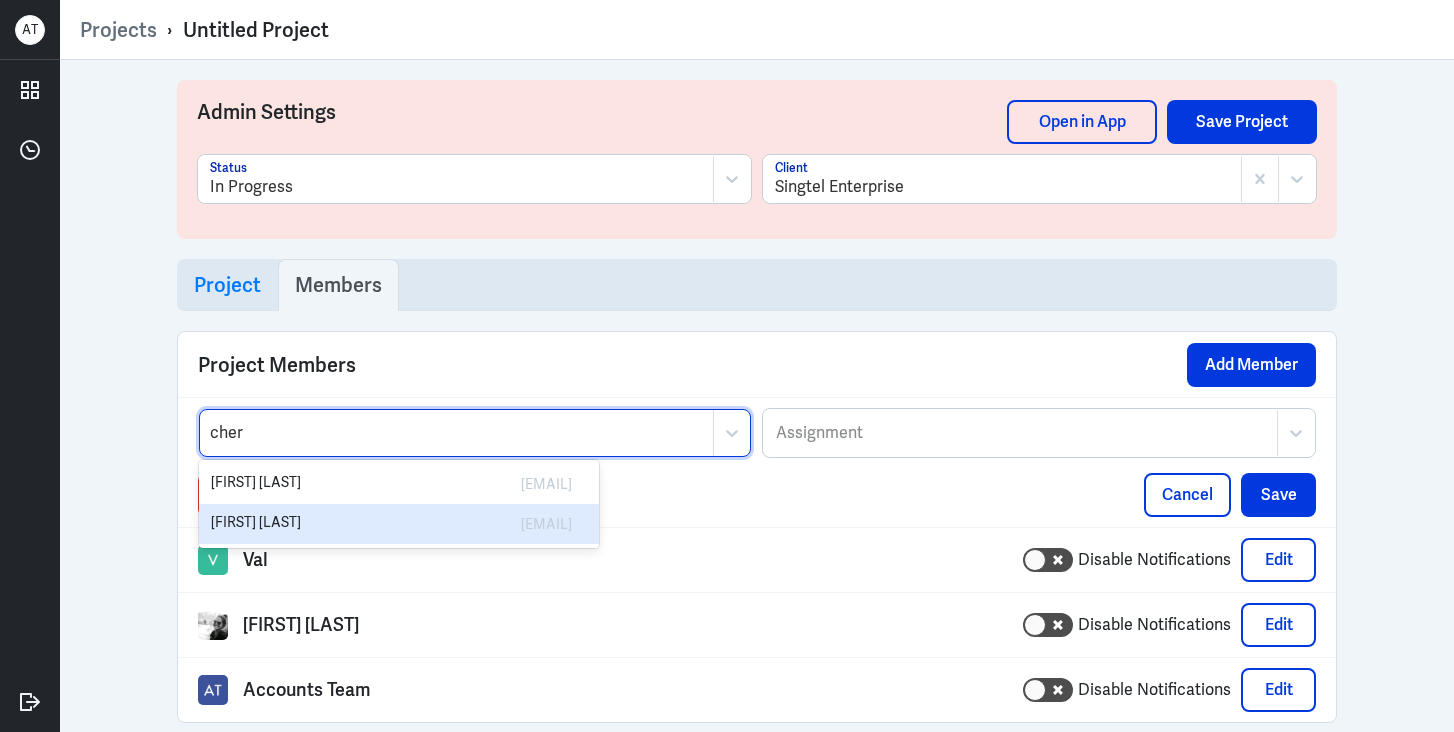 click on "[EMAIL]" at bounding box center [494, 524] 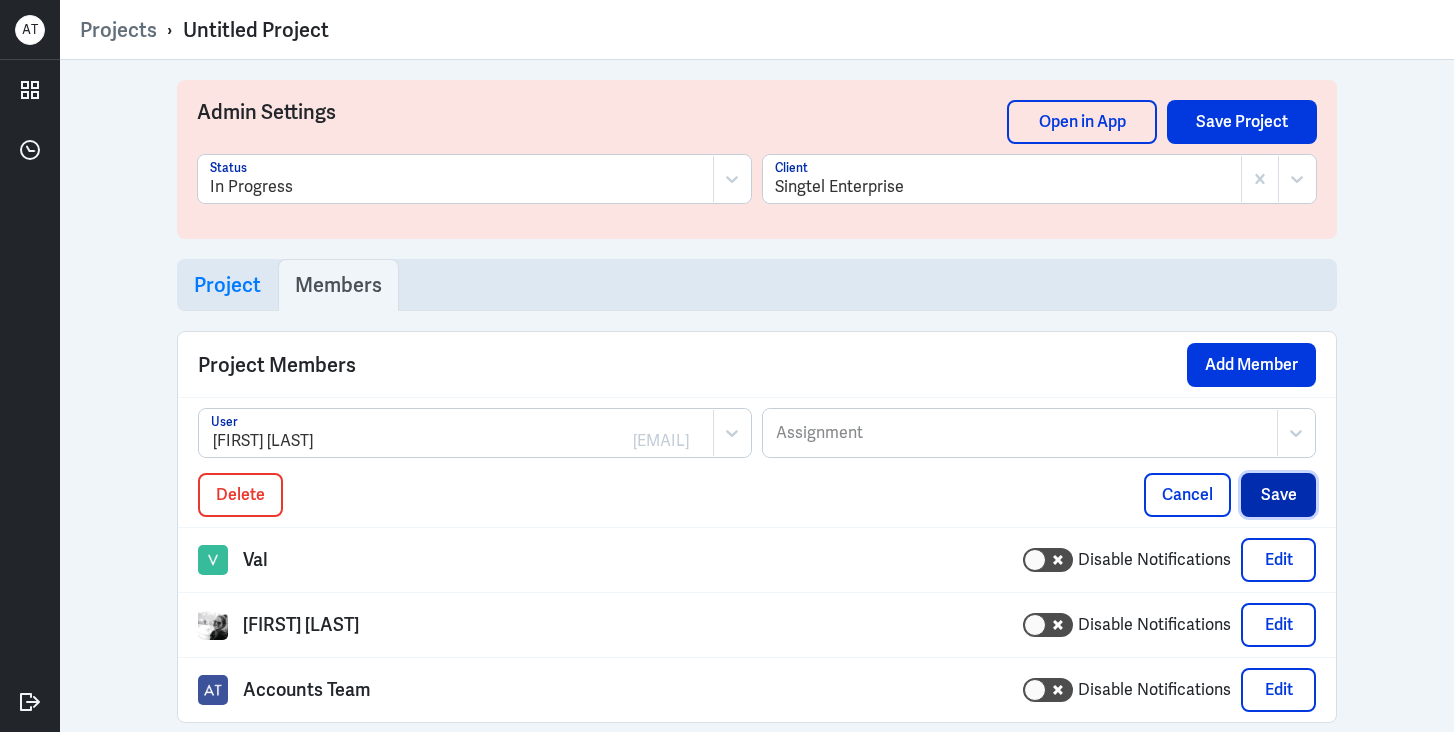click on "Save" at bounding box center [1278, 495] 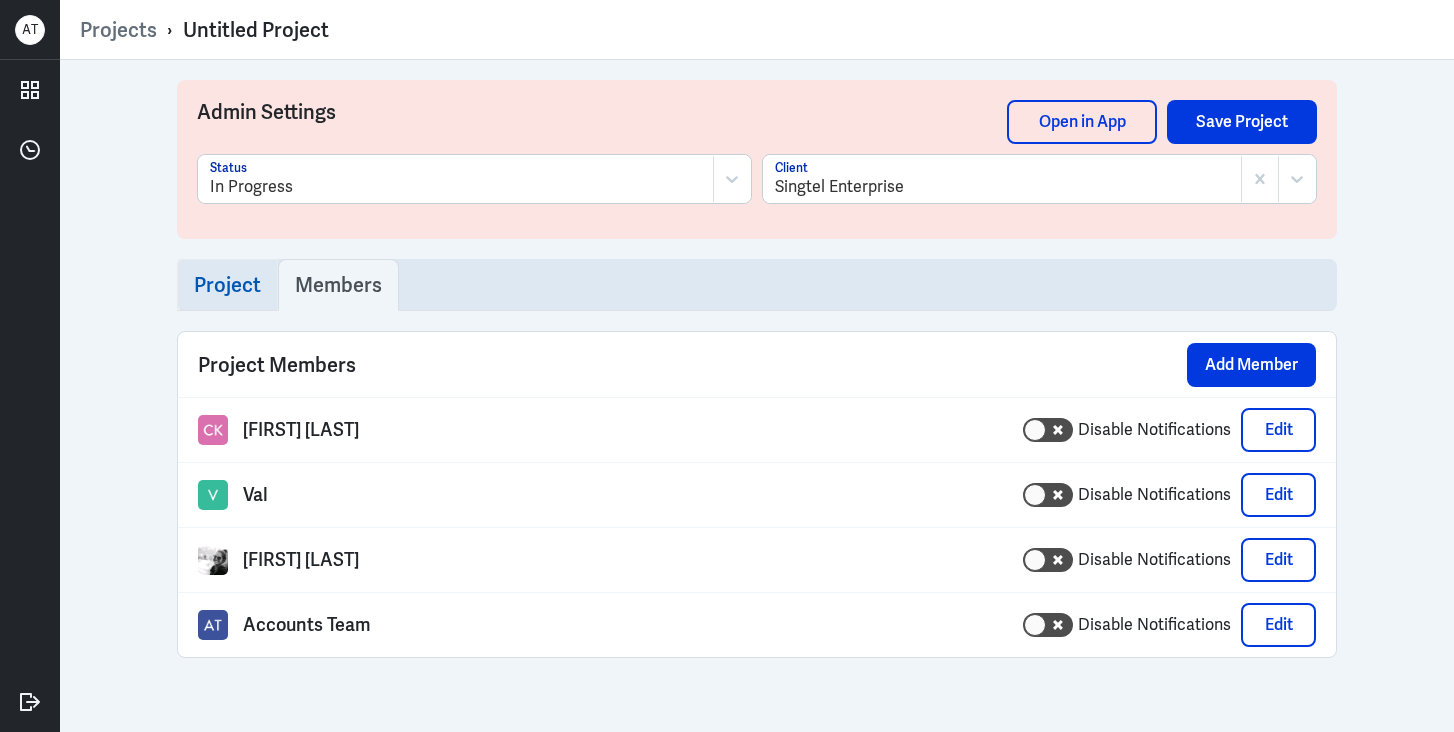 click on "Project" at bounding box center [227, 285] 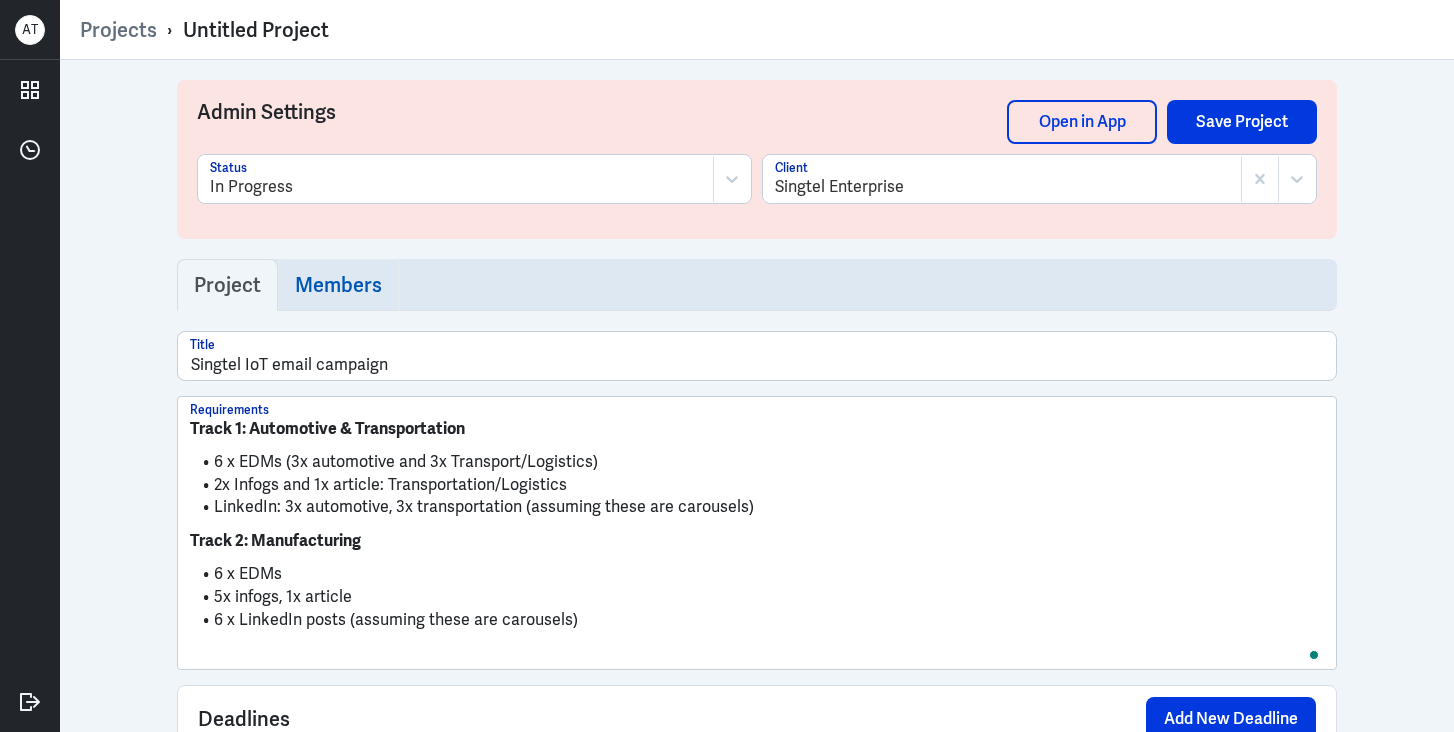 click on "Members" at bounding box center (227, 285) 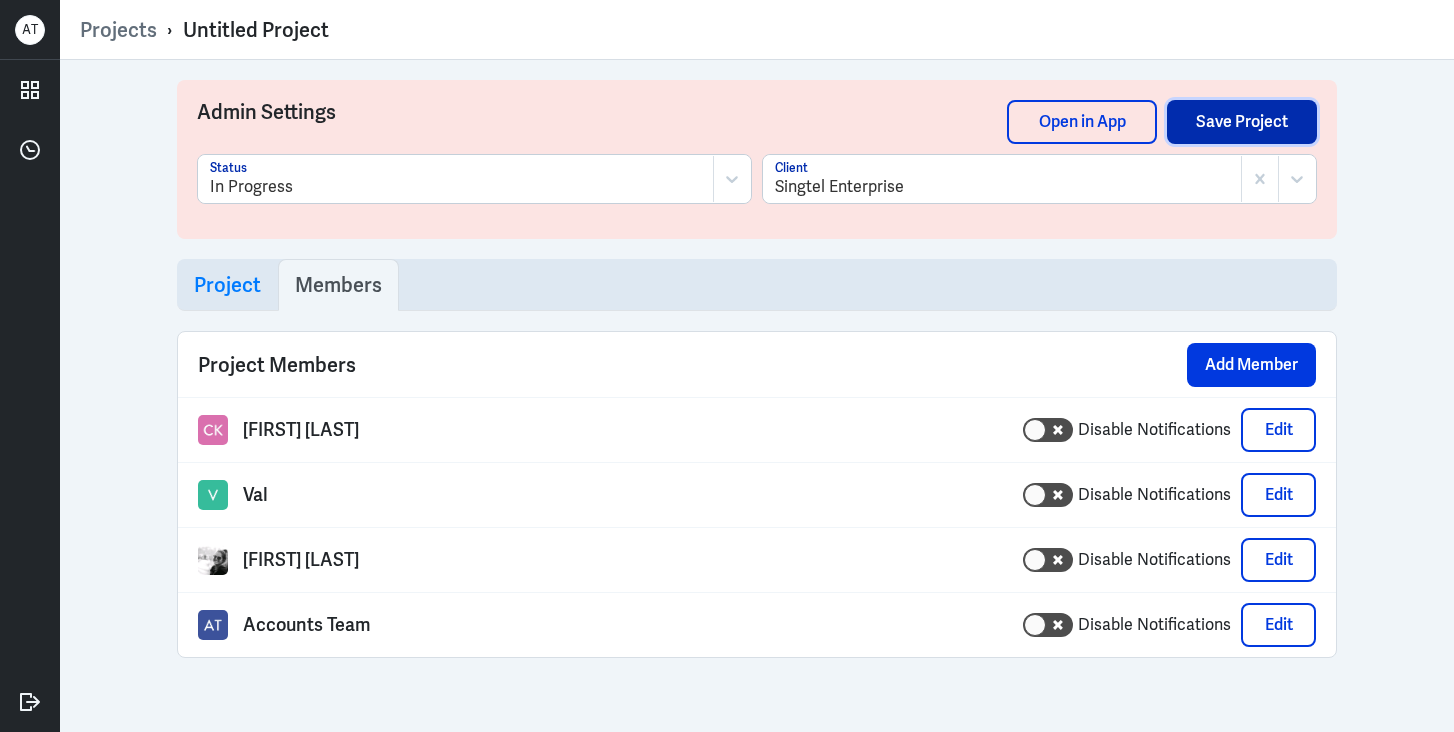 click on "Save Project" at bounding box center (1242, 122) 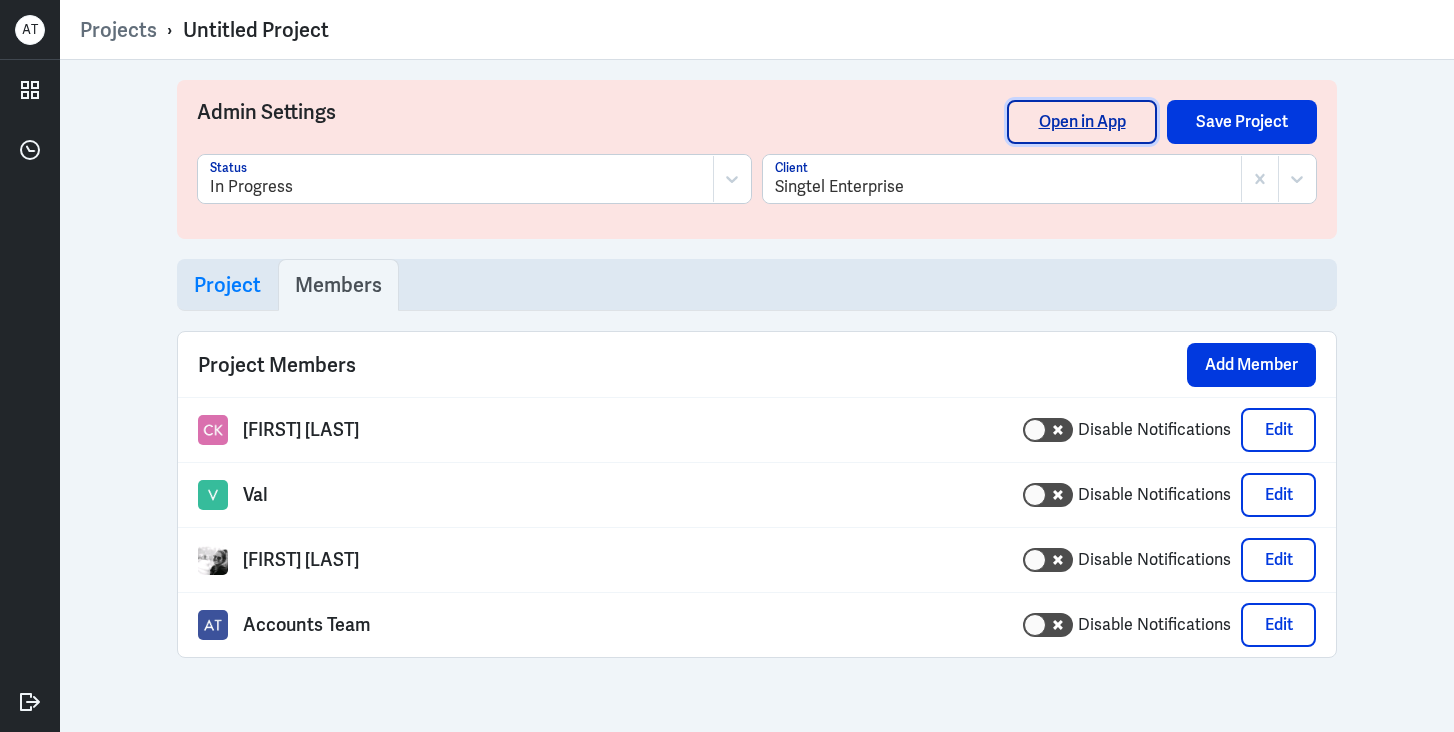 click on "Open in App" at bounding box center (1082, 122) 